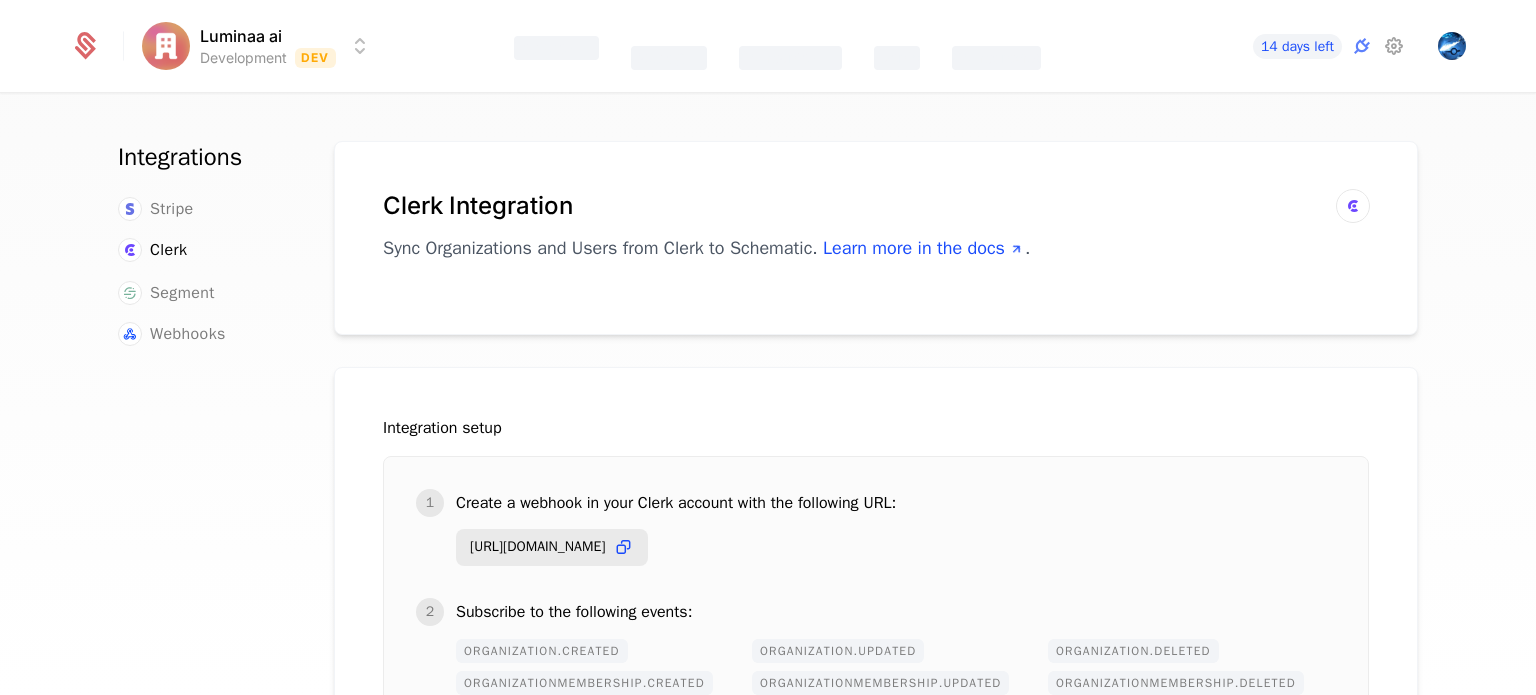scroll, scrollTop: 0, scrollLeft: 0, axis: both 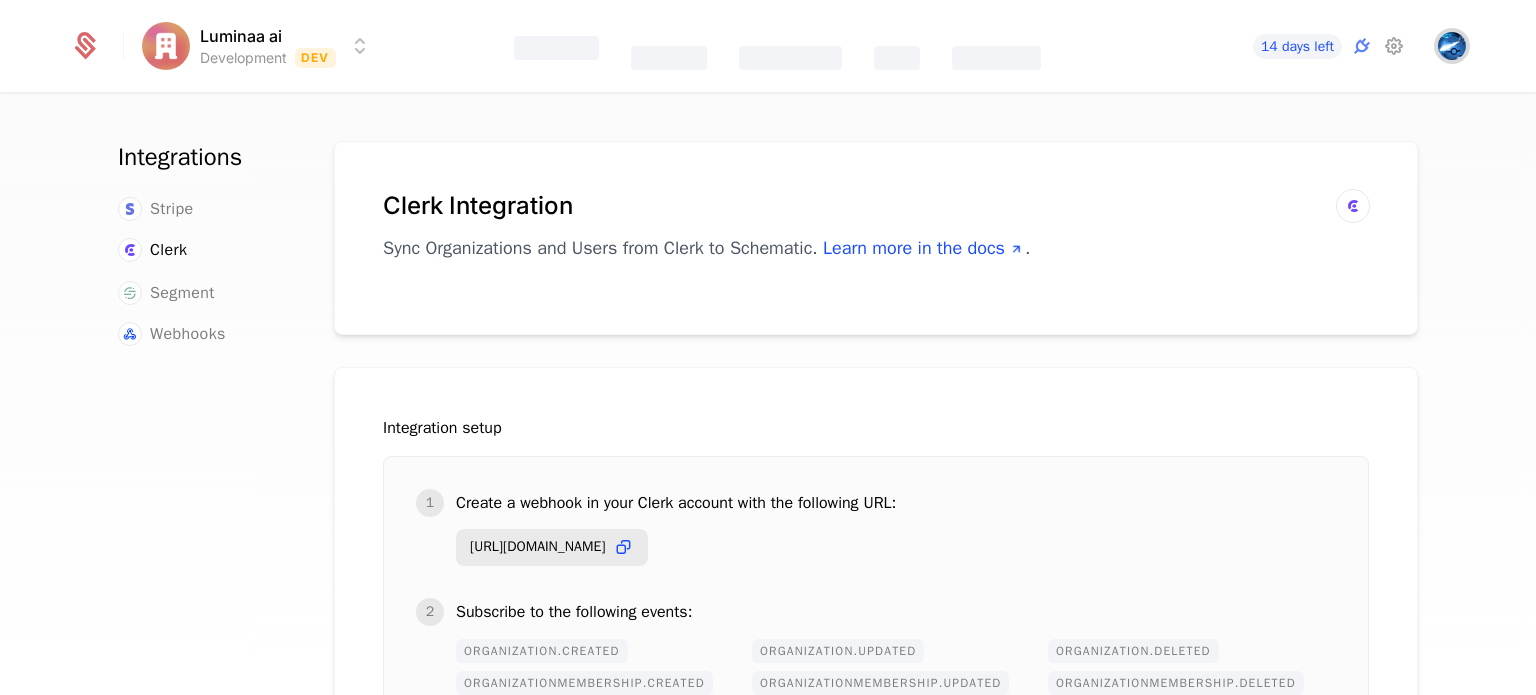 click at bounding box center (1452, 46) 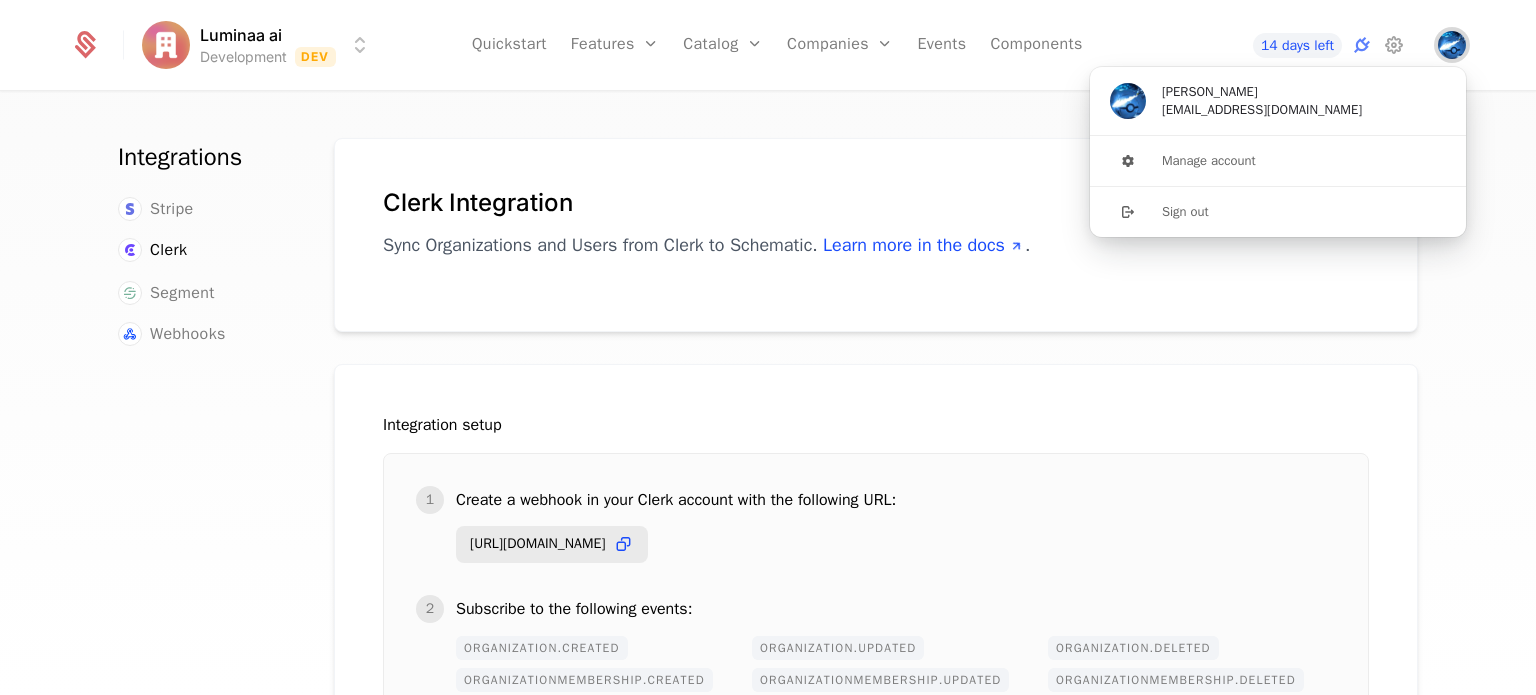scroll, scrollTop: 0, scrollLeft: 0, axis: both 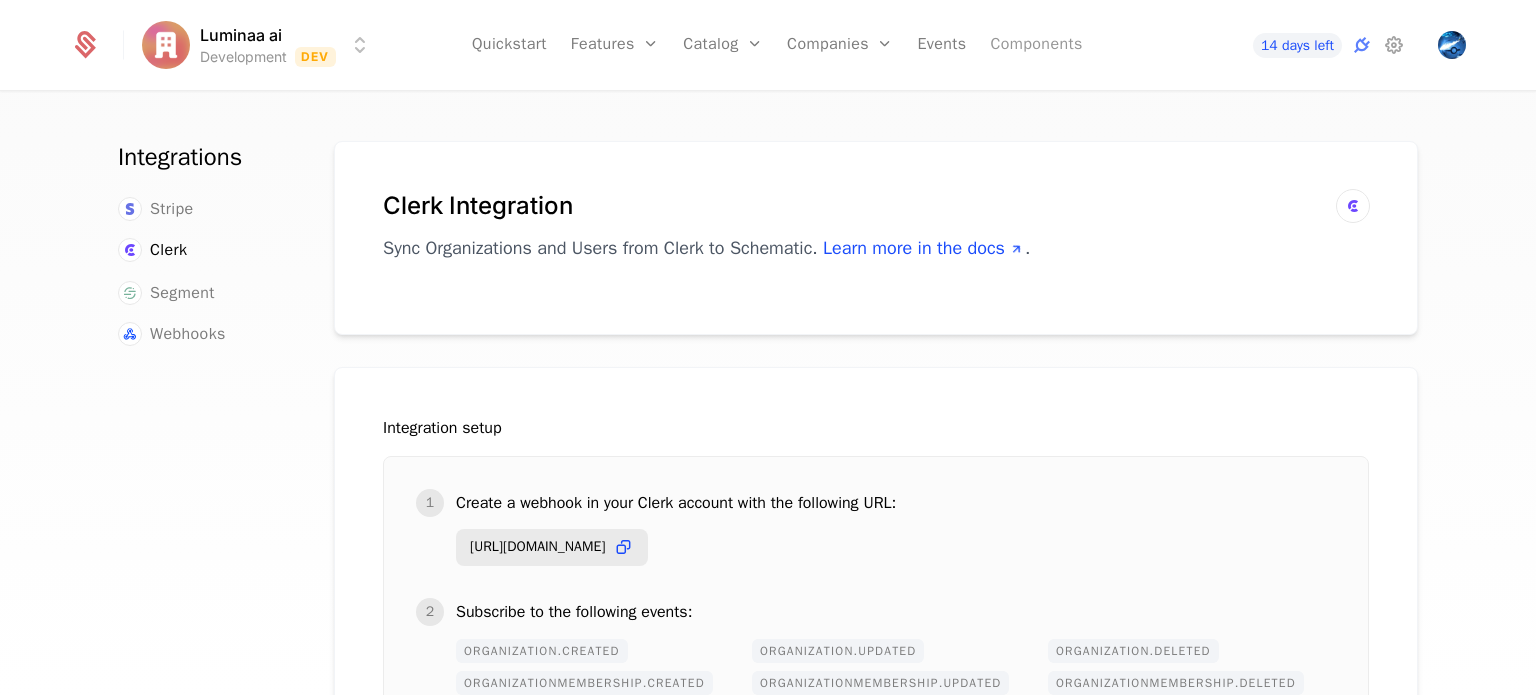 click on "Components" at bounding box center (1036, 45) 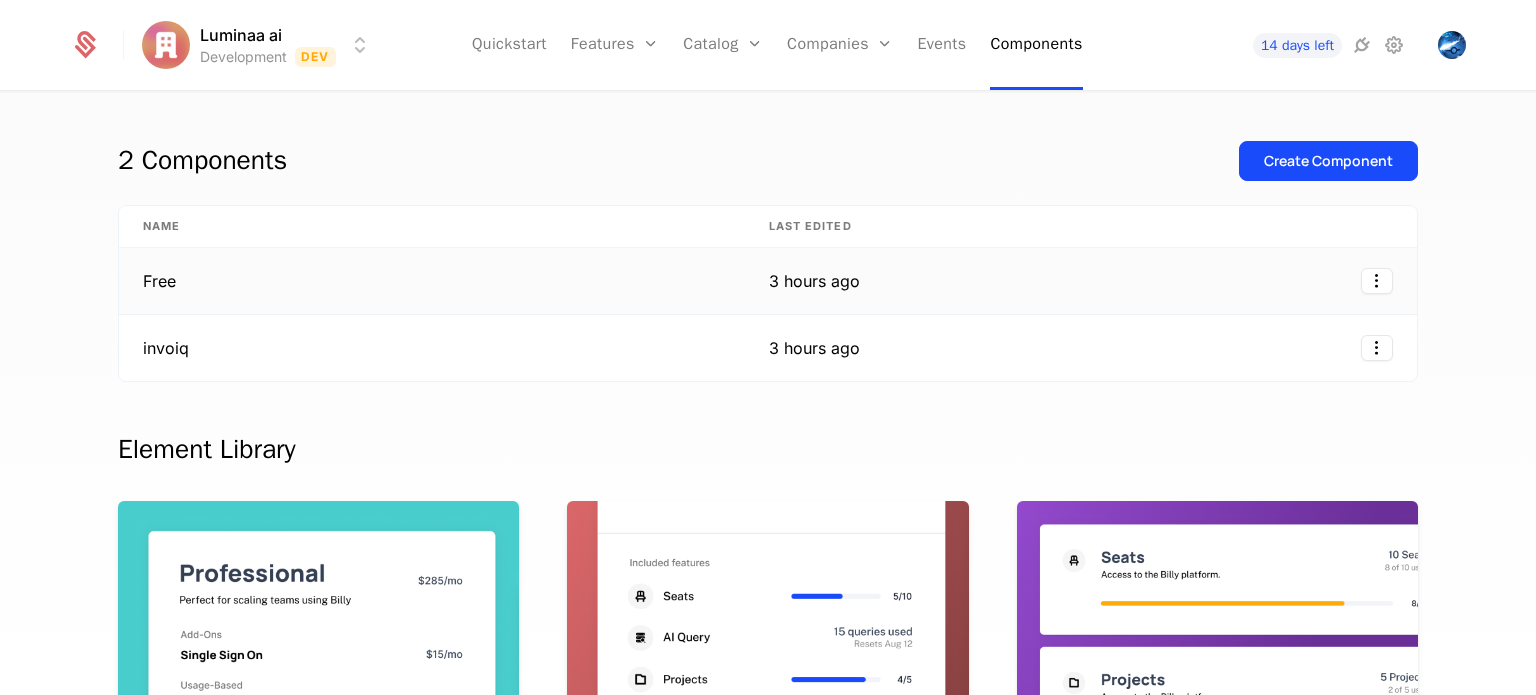 click on "Free" at bounding box center [432, 281] 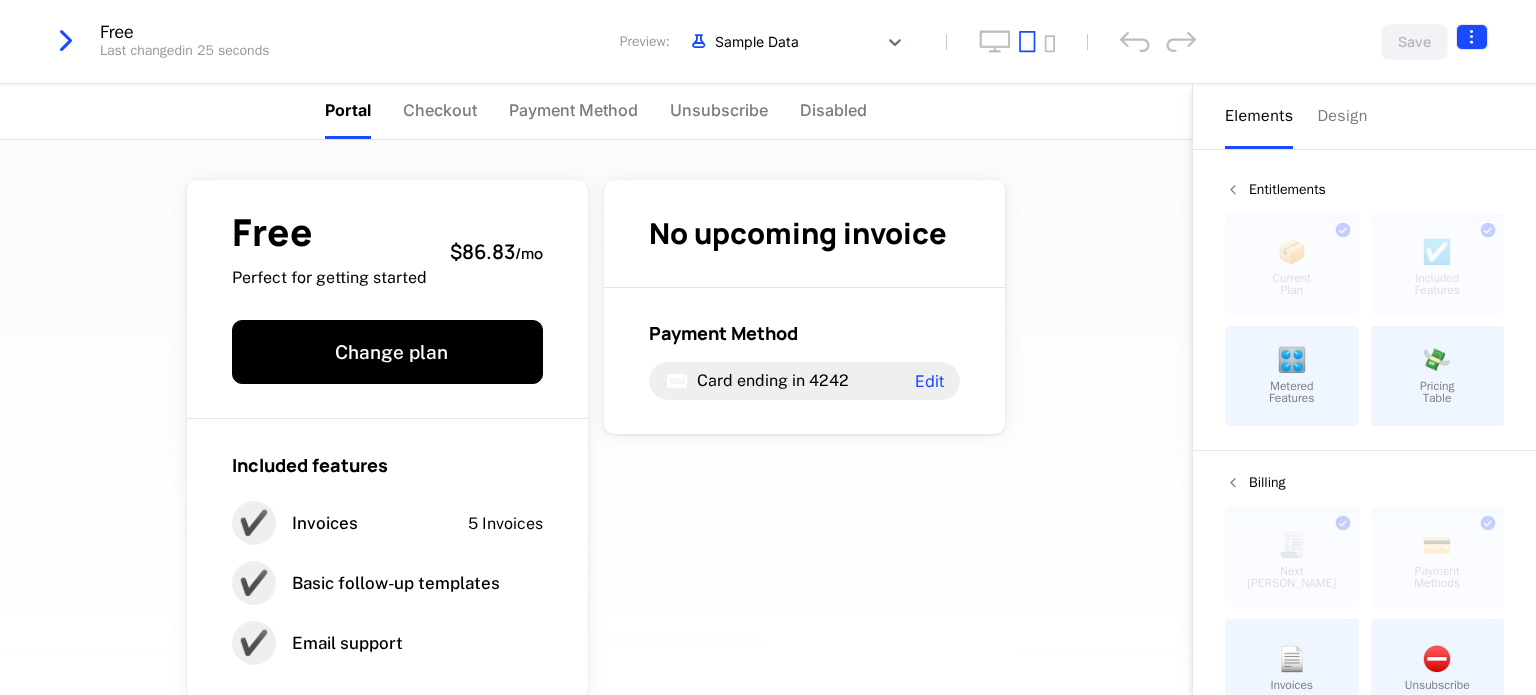click on "Luminaa ai Development Dev Quickstart Features Features Flags Catalog Plans Add Ons Configuration Companies Companies Users Events Components 14 days left Free Last changed  in 25 seconds Preview: Sample Data Save Portal Checkout Payment Method Unsubscribe Disabled Free Perfect for getting started $86.83 / mo Change plan Included features ✔️ Invoices 5   Invoices ✔️ Basic follow-up templates ✔️ Email support No upcoming invoice Payment Method Card ending in   4242 Edit Powered by   Elements Design Entitlements 📦 Current Plan This component can only be used once ☑️ Included Features This component can only be used once 🎛️ Metered Features 💸 Pricing Table Billing 🧾 Next Bill Due This component can only be used once 💳 Payment Methods This component can only be used once 📄 Invoices ⛔️ Unsubscribe Basics ✏️ Text 🖱️ Button
Best Viewed on Desktop You're currently viewing this on a  mobile device . For the best experience,   Got it" at bounding box center [768, 347] 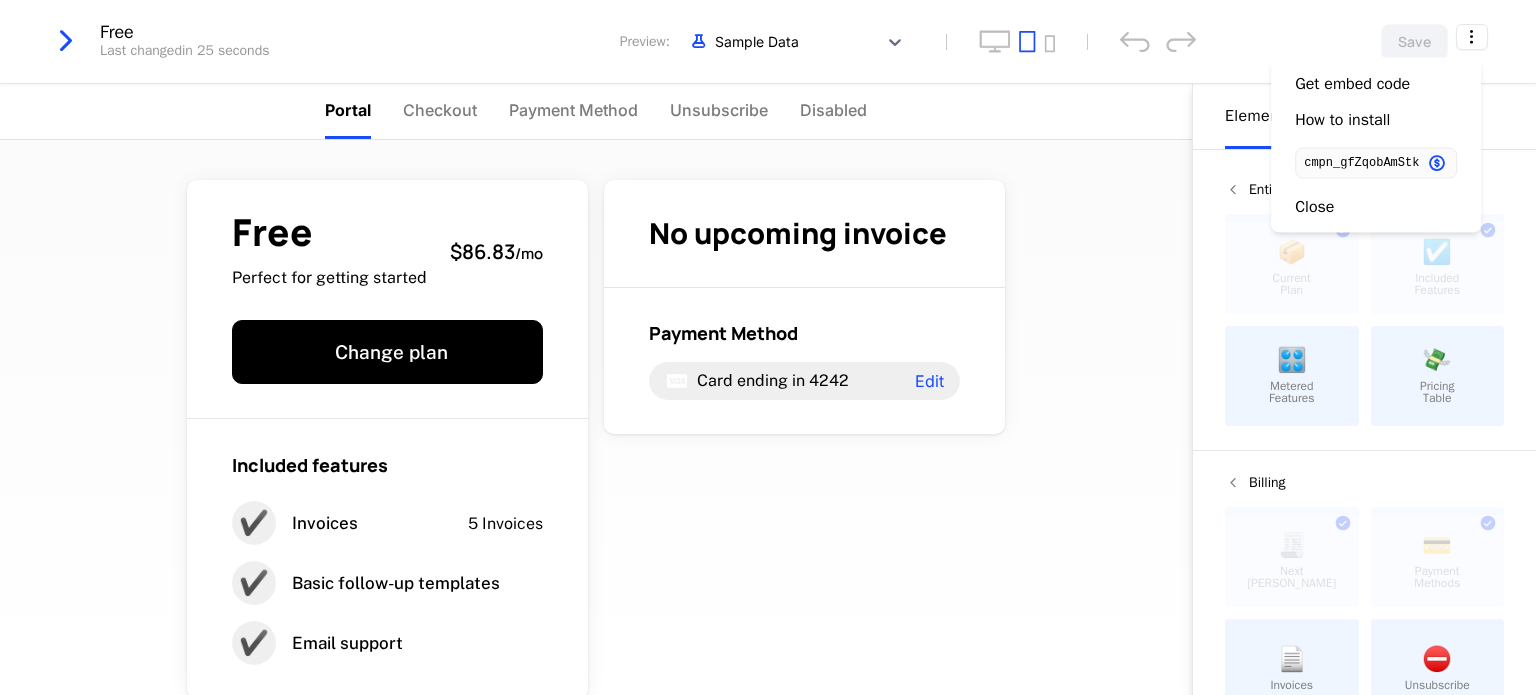 click on "Get embed code How to install cmpn_gfZqobAmStk Close" at bounding box center [1376, 145] 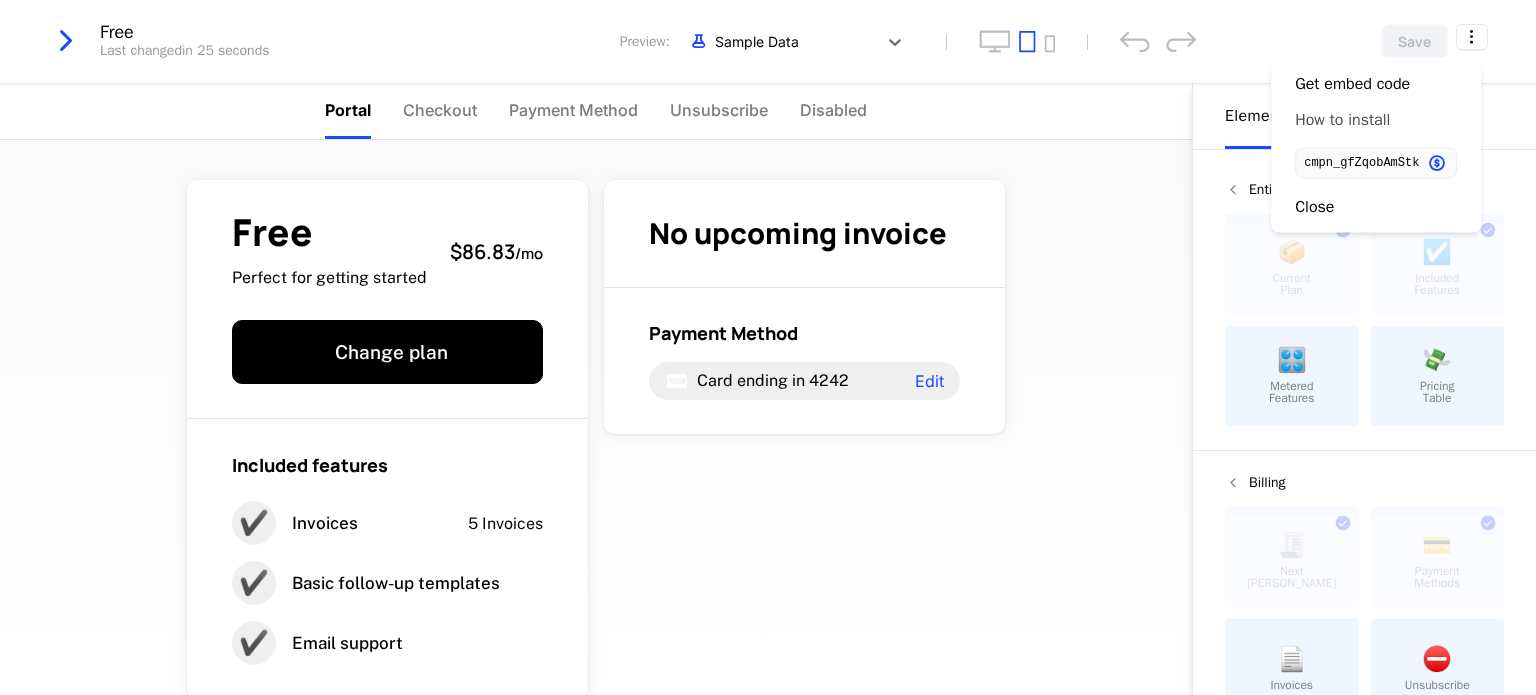 click on "How to install" at bounding box center [1342, 120] 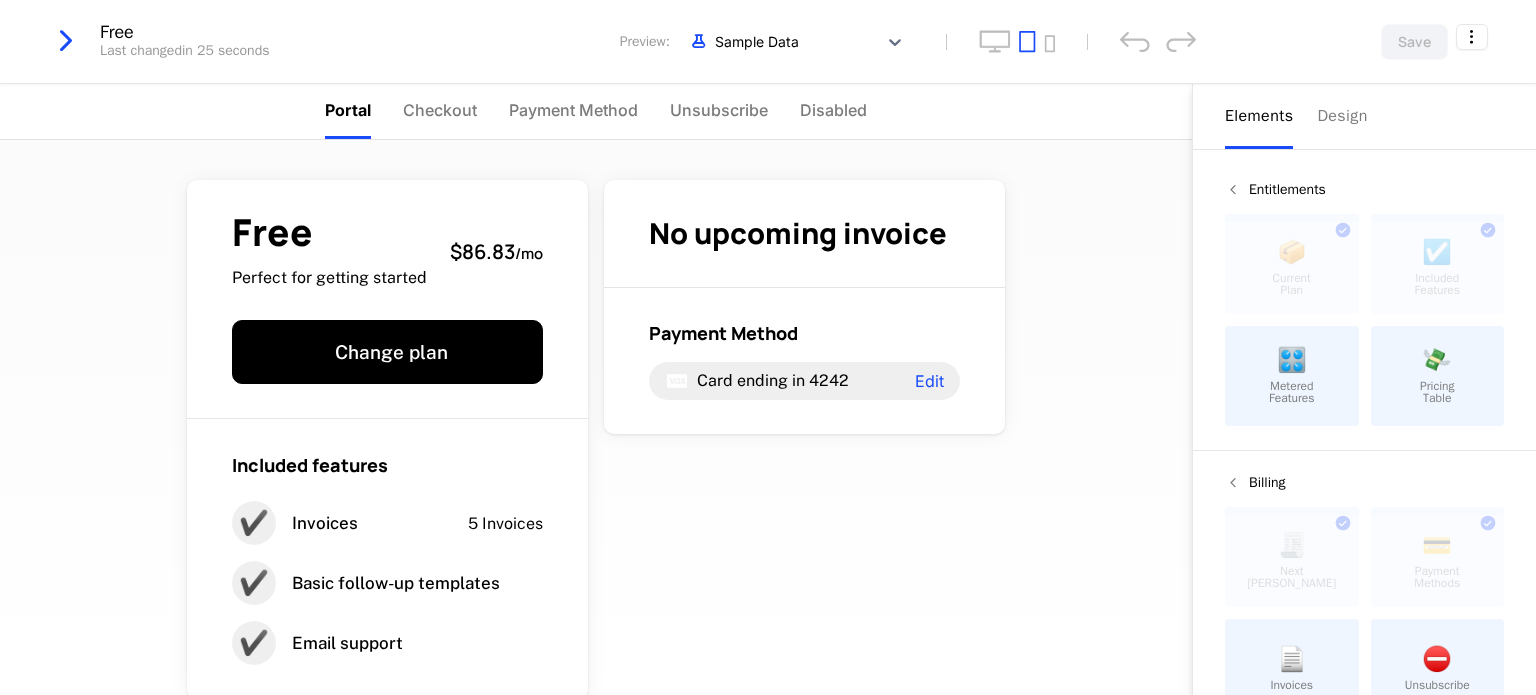 click at bounding box center [66, 41] 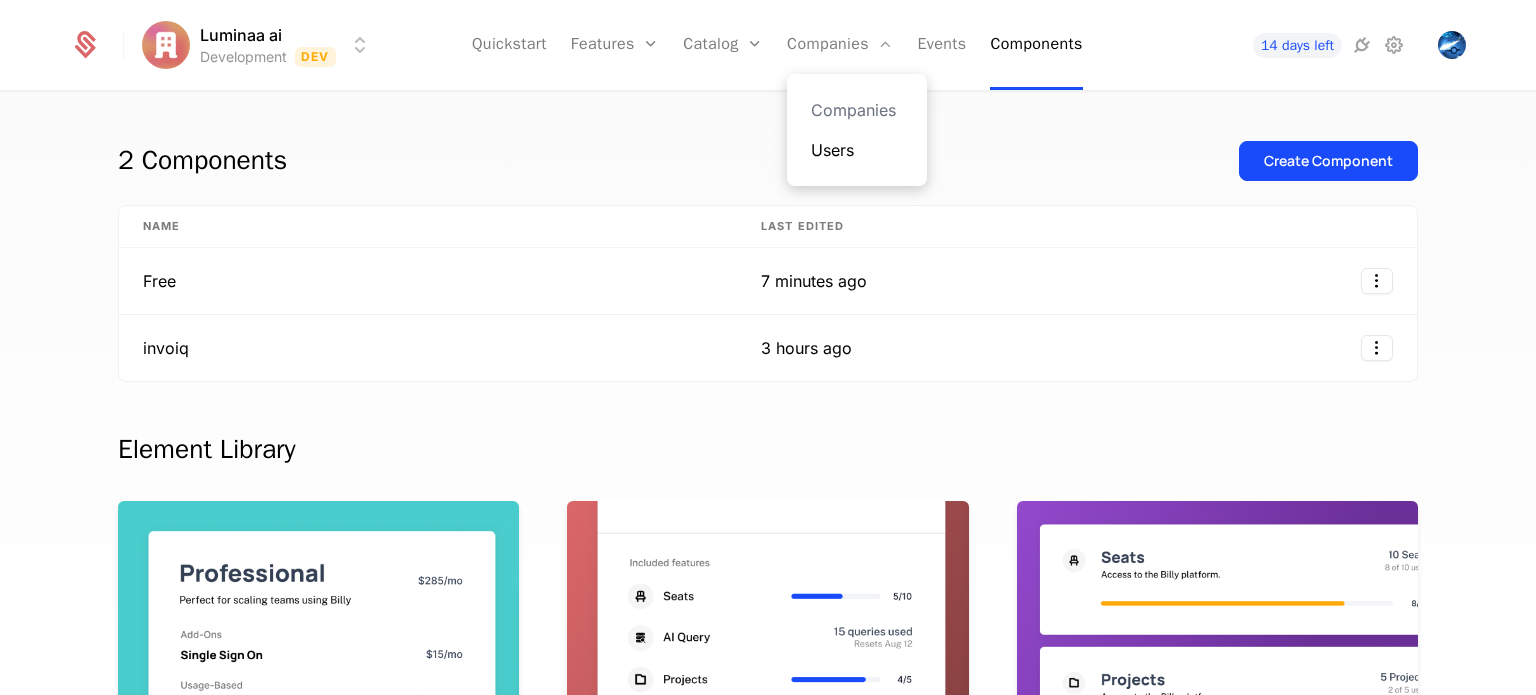 click on "Users" at bounding box center (857, 150) 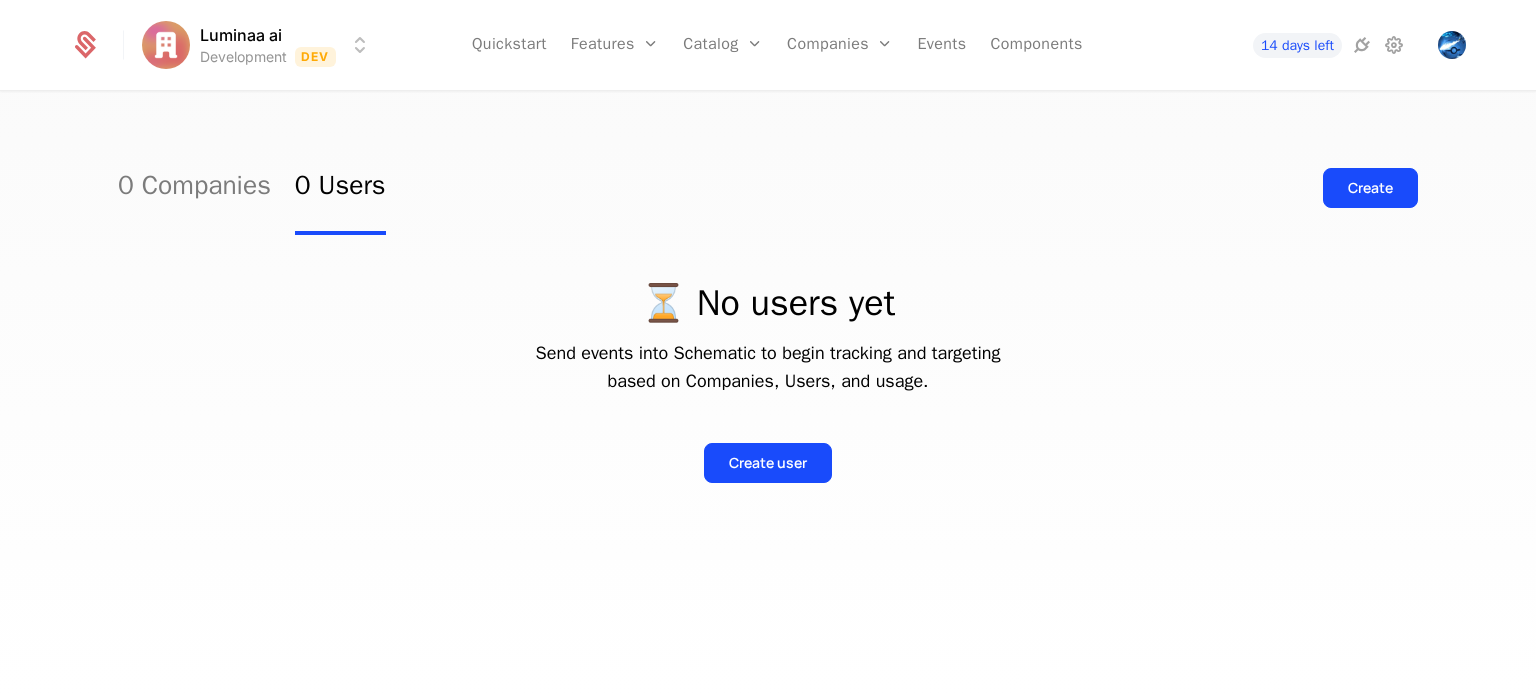 drag, startPoint x: 599, startPoint y: 349, endPoint x: 883, endPoint y: 382, distance: 285.91083 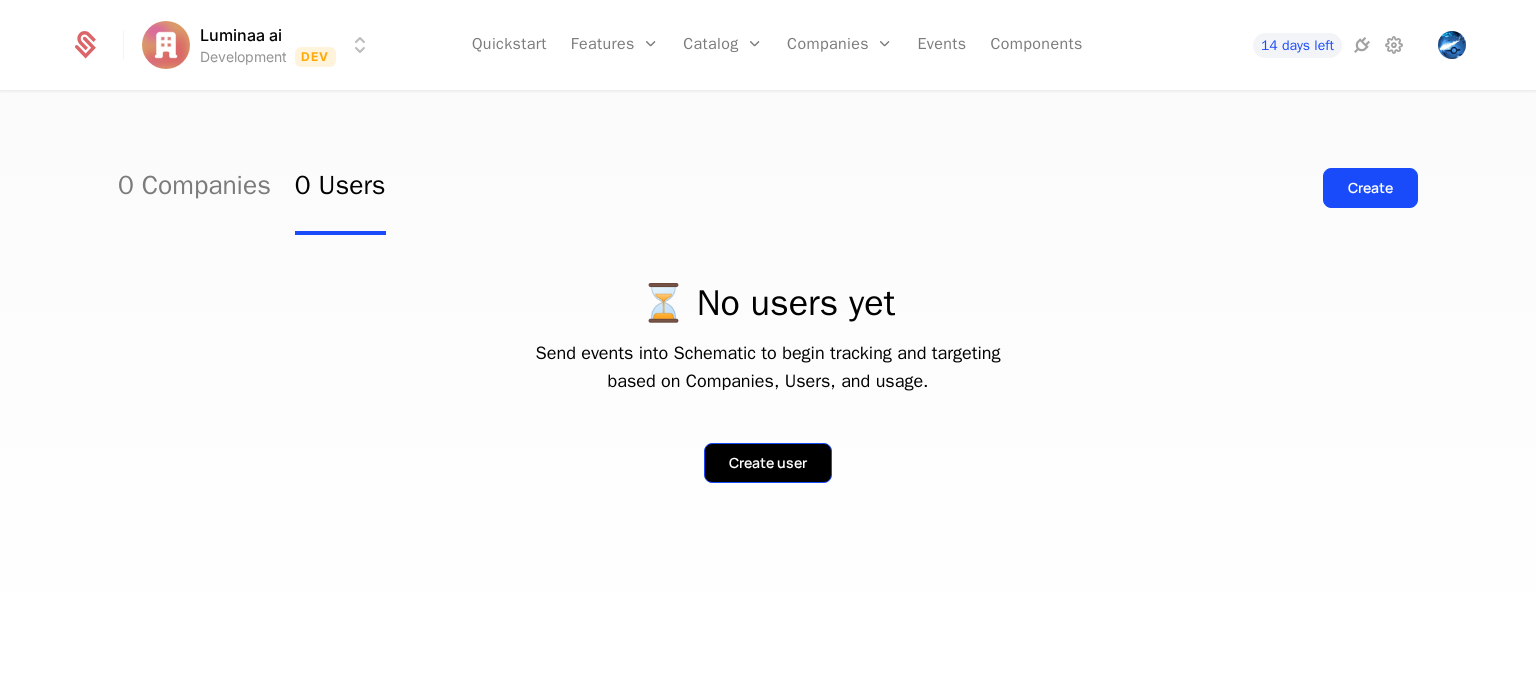 click on "Create user" at bounding box center (768, 463) 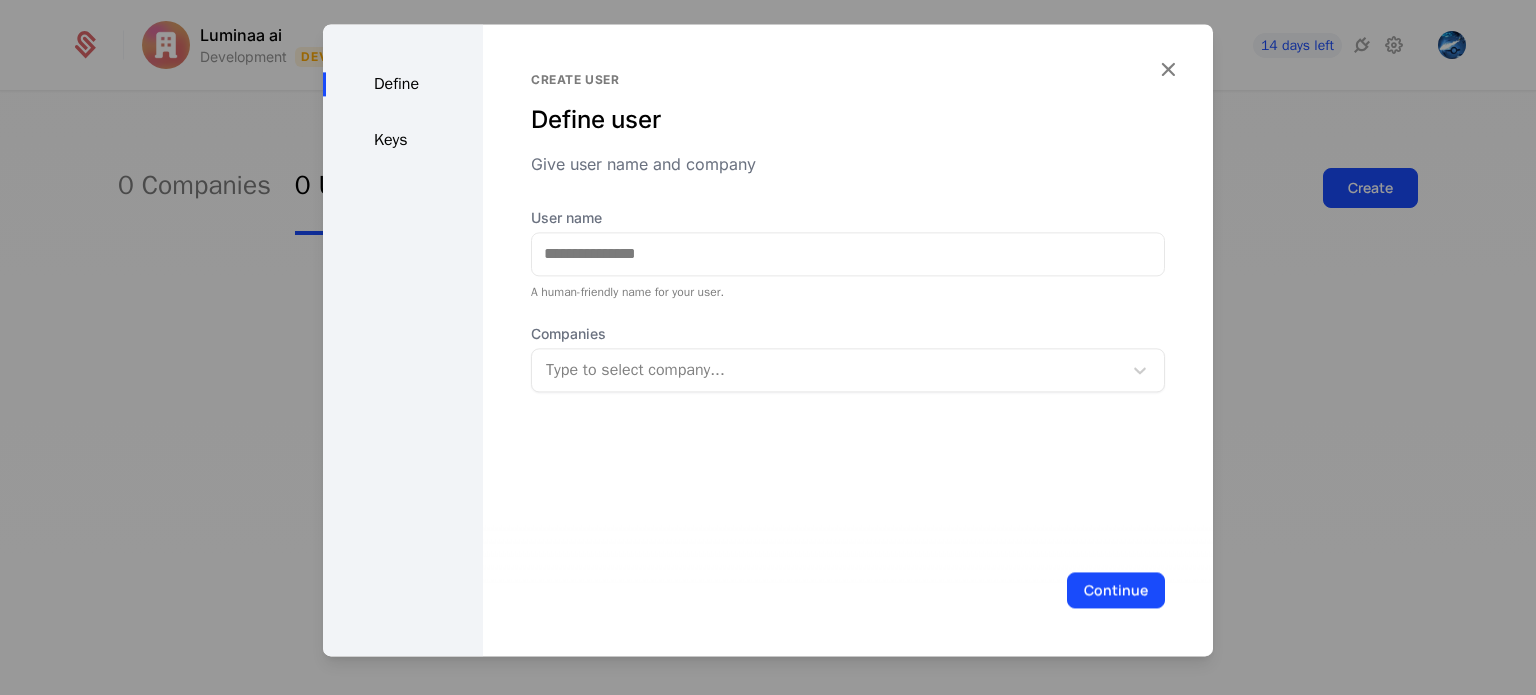 click at bounding box center [829, 370] 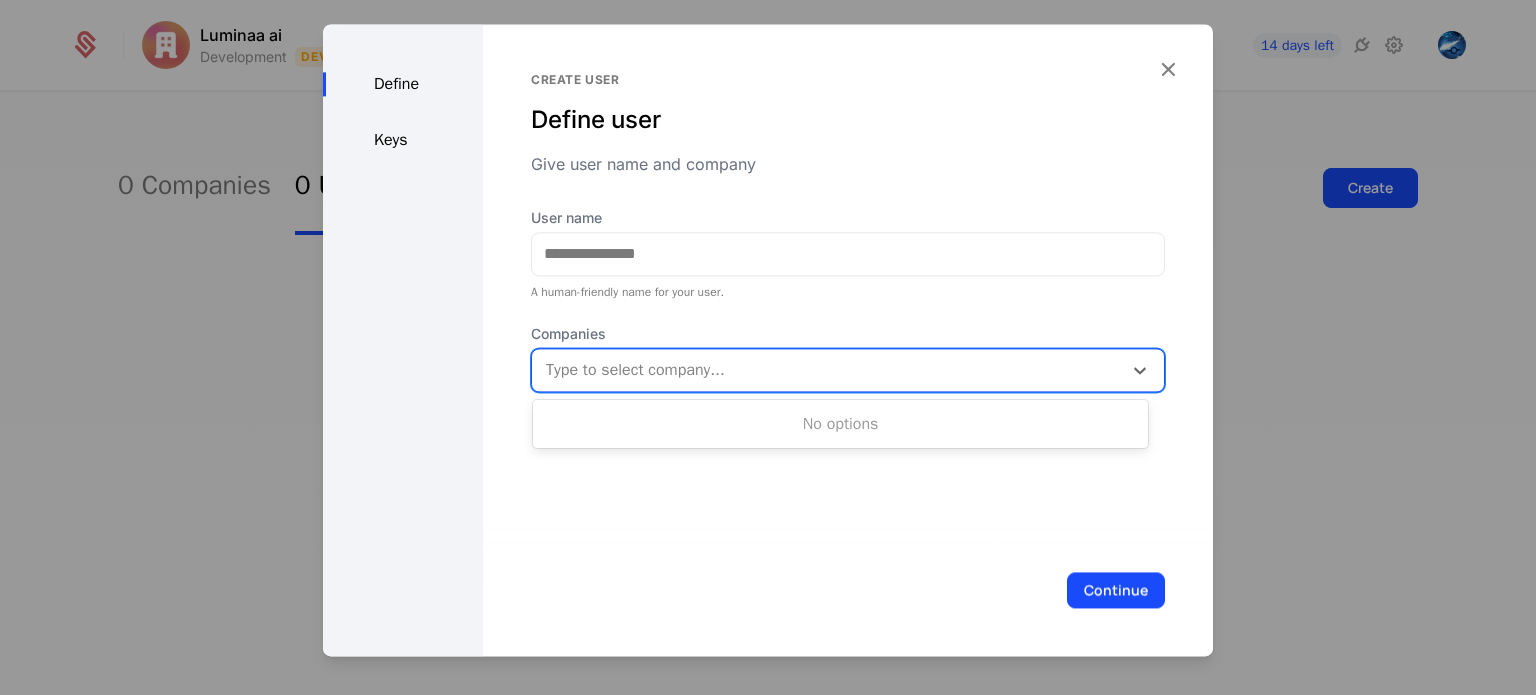 click on "Keys" at bounding box center [403, 140] 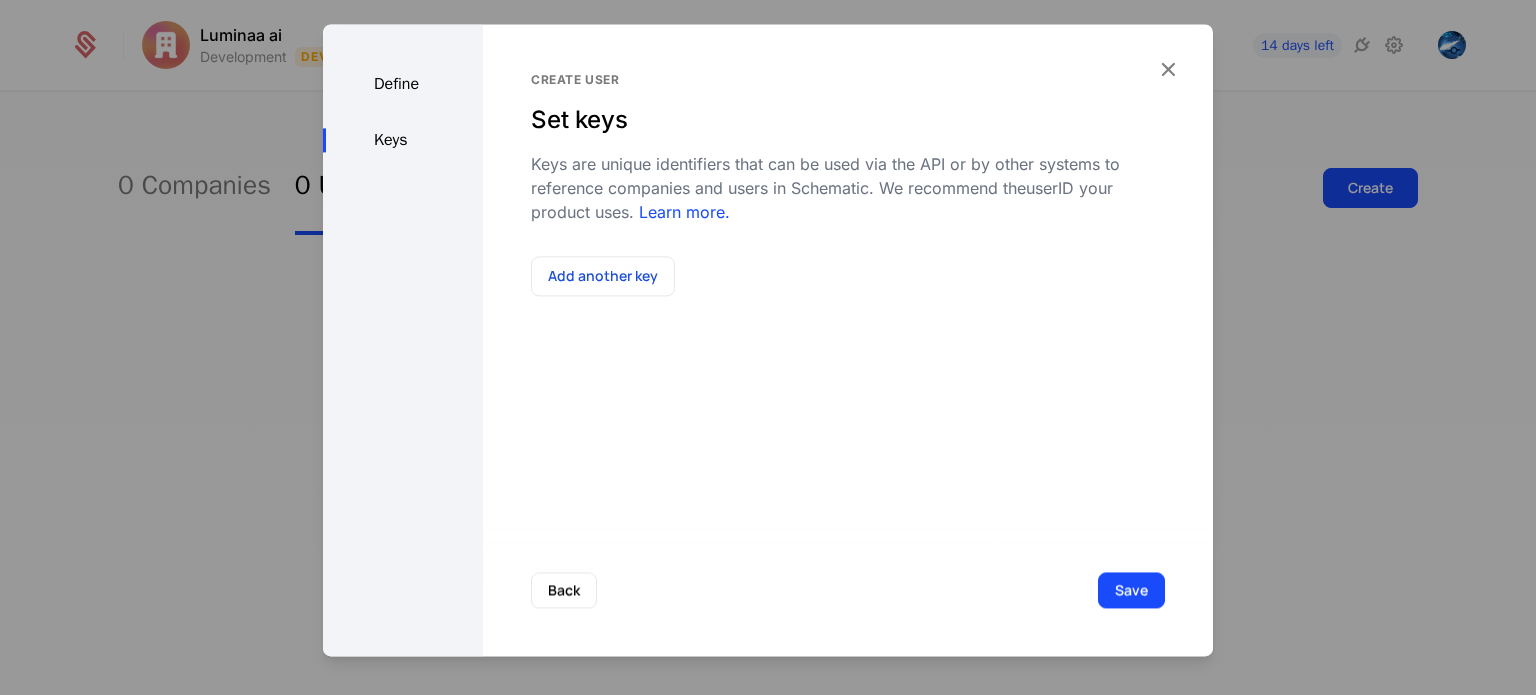 click on "Keys" at bounding box center (403, 140) 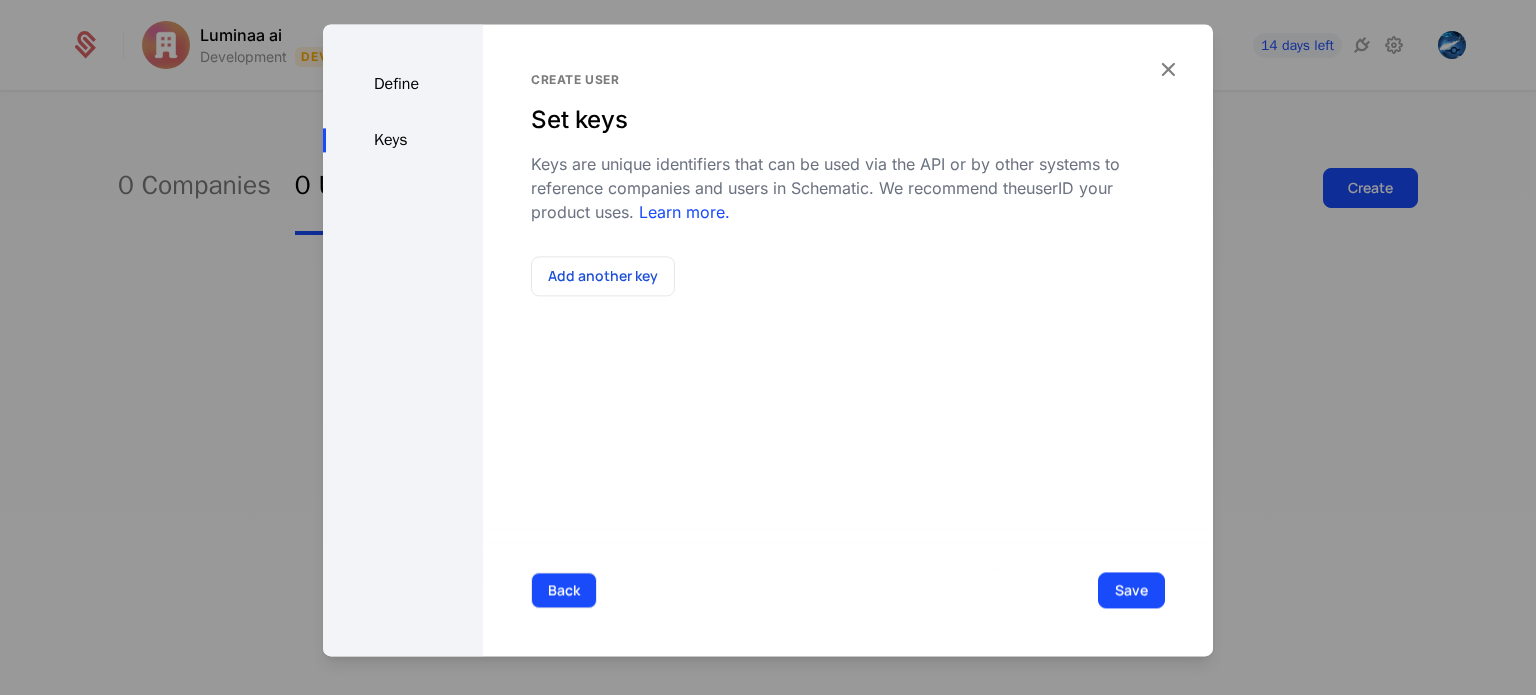 click on "Back" at bounding box center [564, 590] 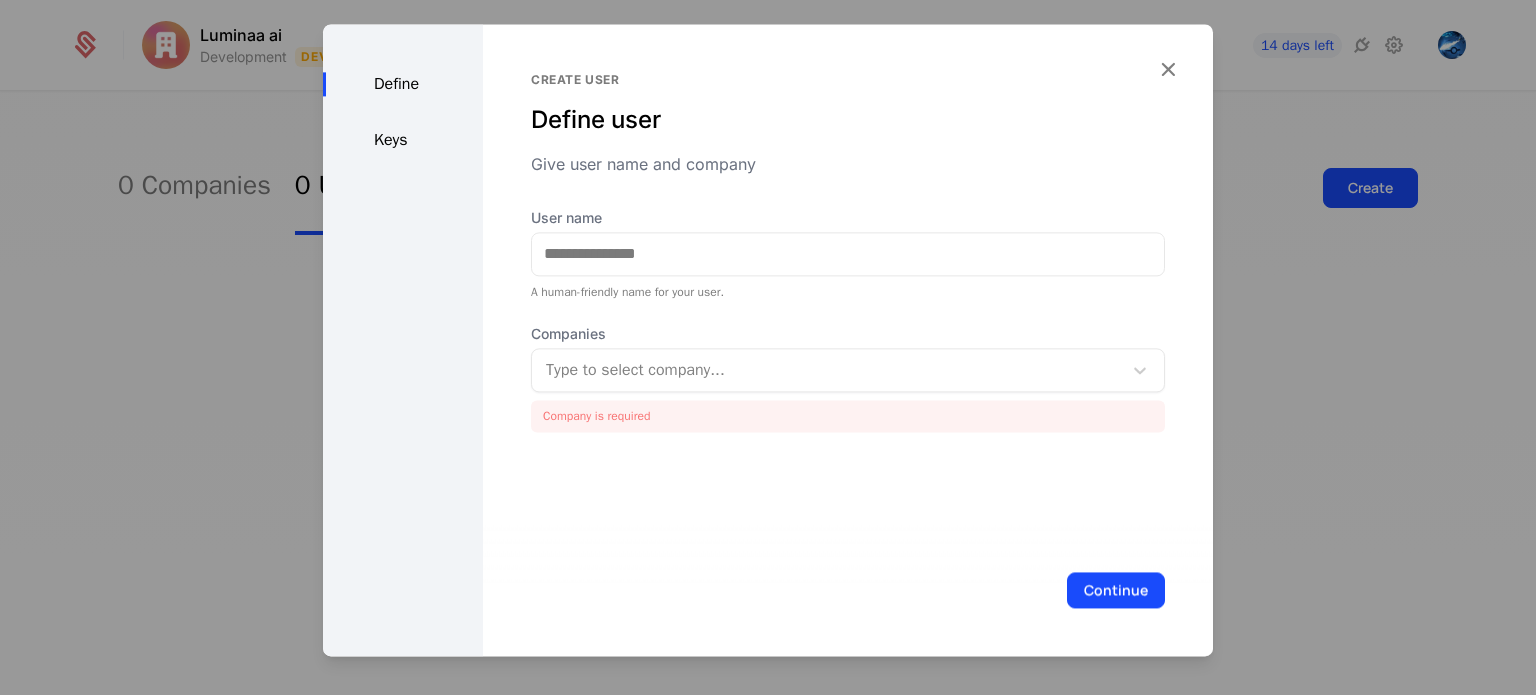 click at bounding box center (768, 347) 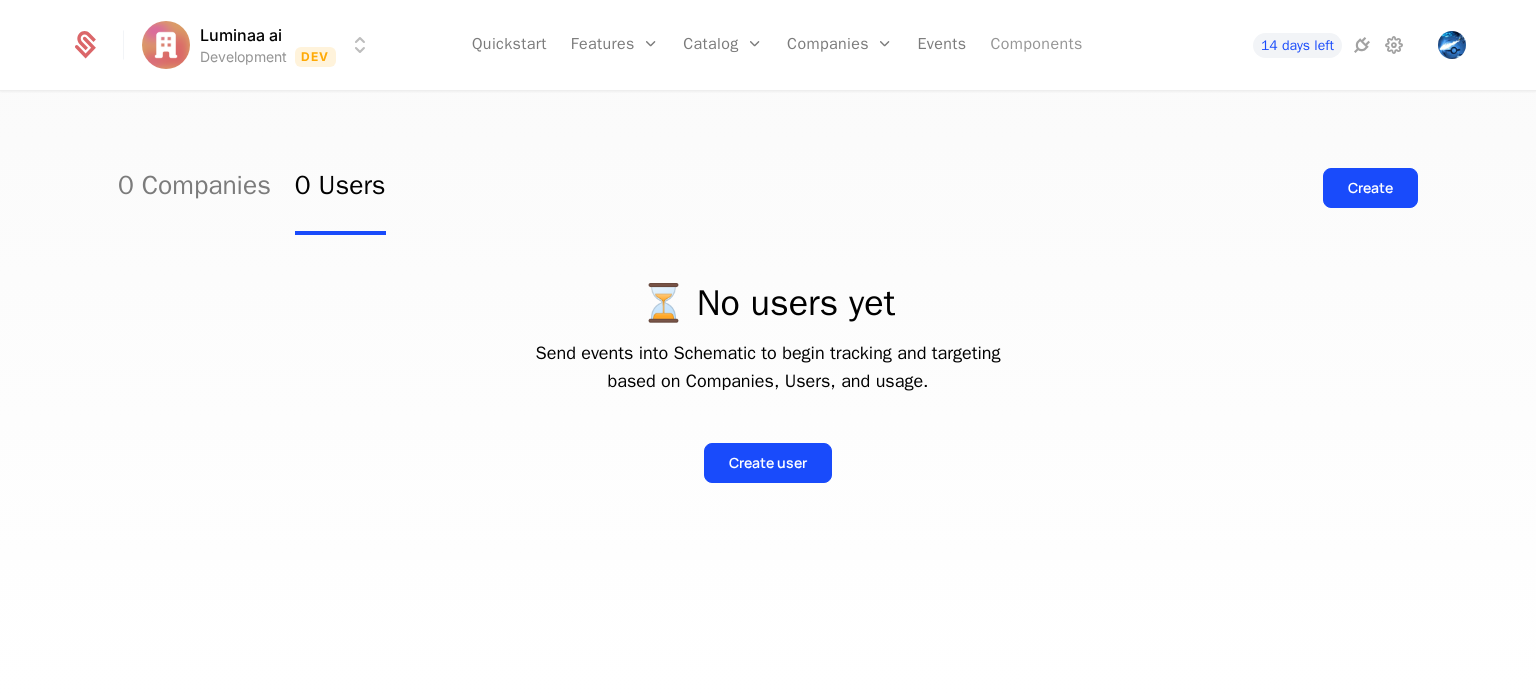 click on "Components" at bounding box center (1036, 45) 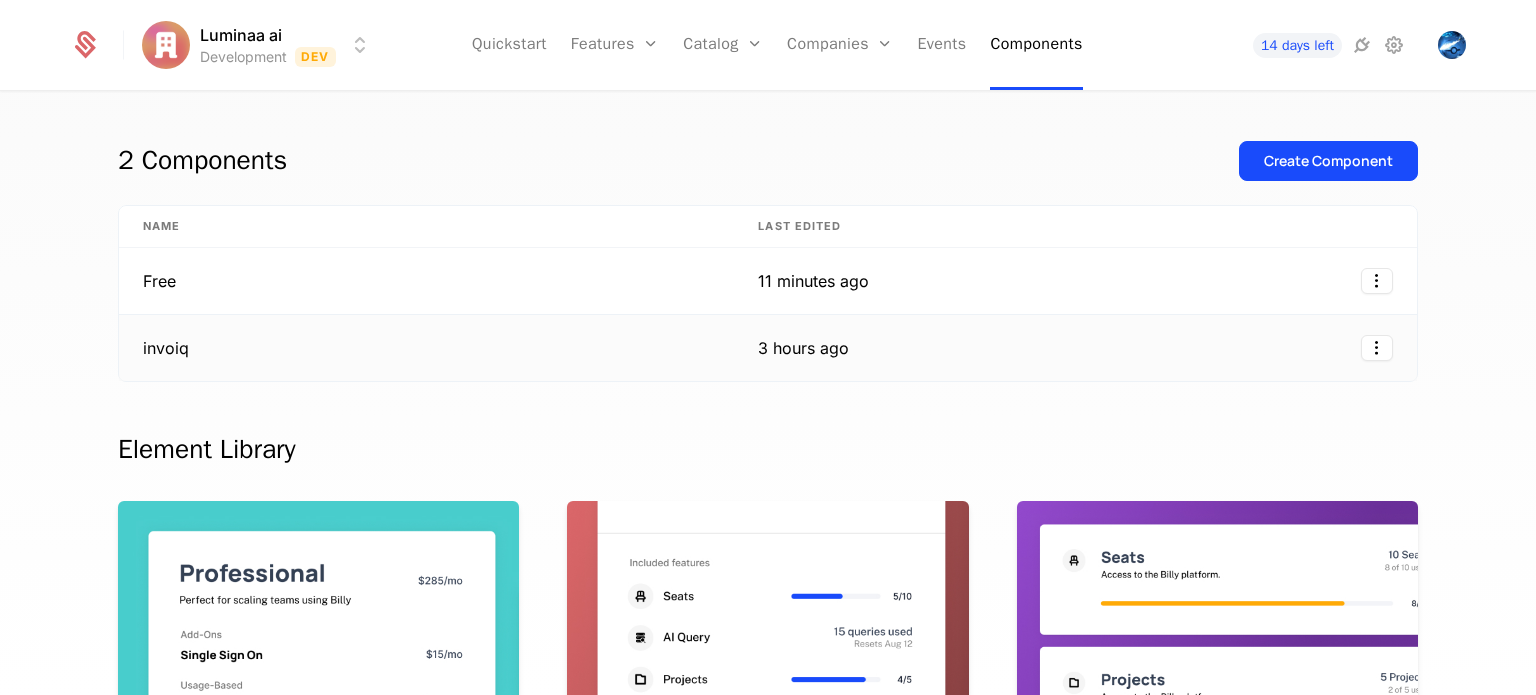 click on "3 hours ago" at bounding box center [813, 348] 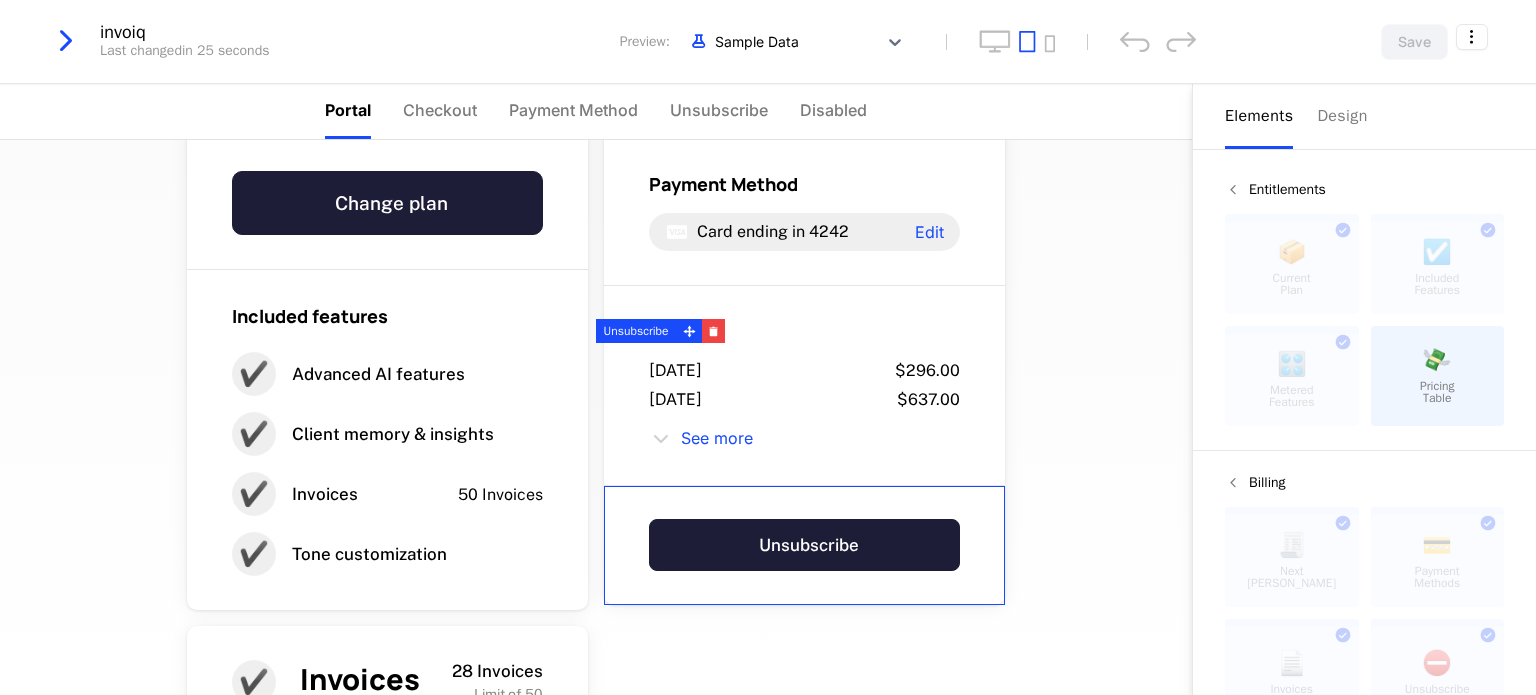 scroll, scrollTop: 0, scrollLeft: 0, axis: both 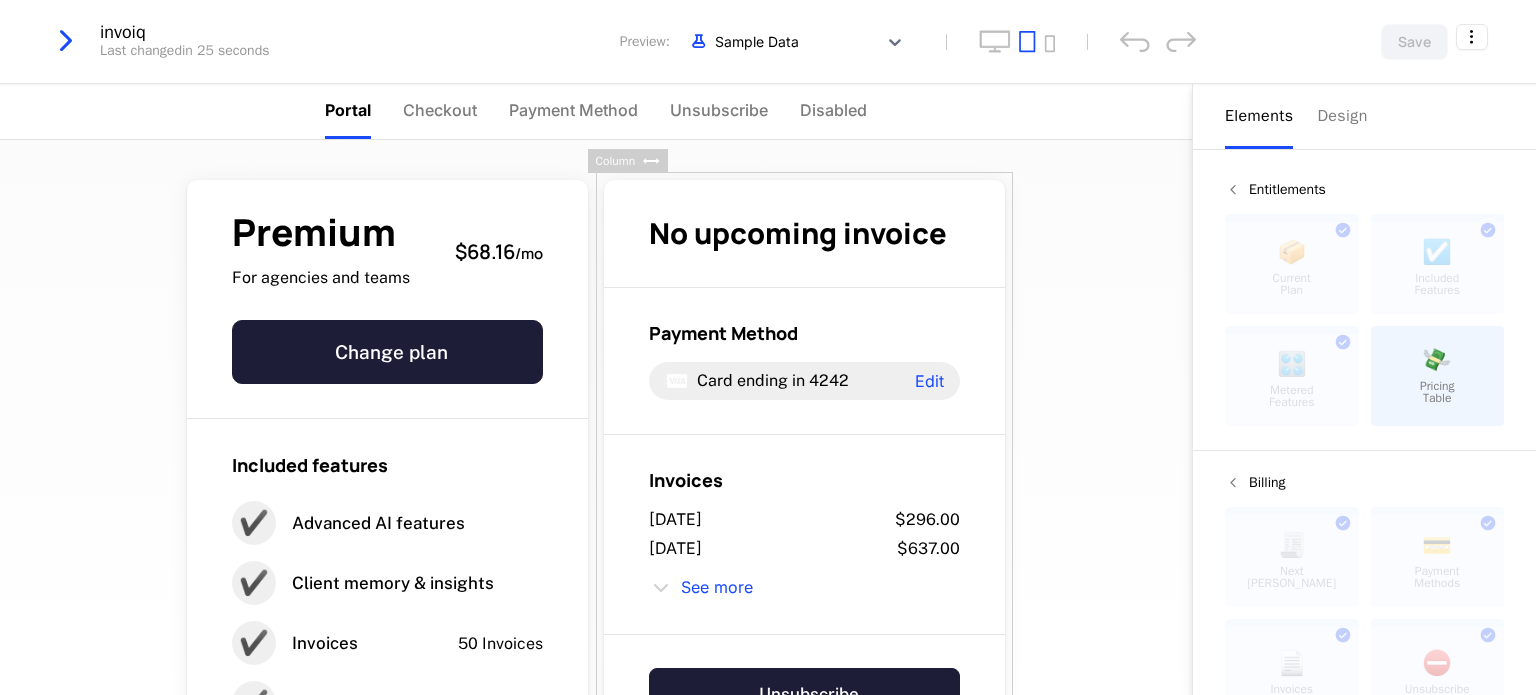 click on "Premium For agencies and teams $68.16 / mo Change plan Included features ✔️ Advanced AI features ✔️ Client memory & insights ✔️ Invoices 50   Invoices ✔️ Tone customization No upcoming invoice Payment Method Card ending in   4242 Edit Invoices [DATE] $296.00 [DATE] $637.00 See more Unsubscribe ✔️ Invoices 28   Invoices Limit of 50 28 / 50 Powered by" at bounding box center (596, 417) 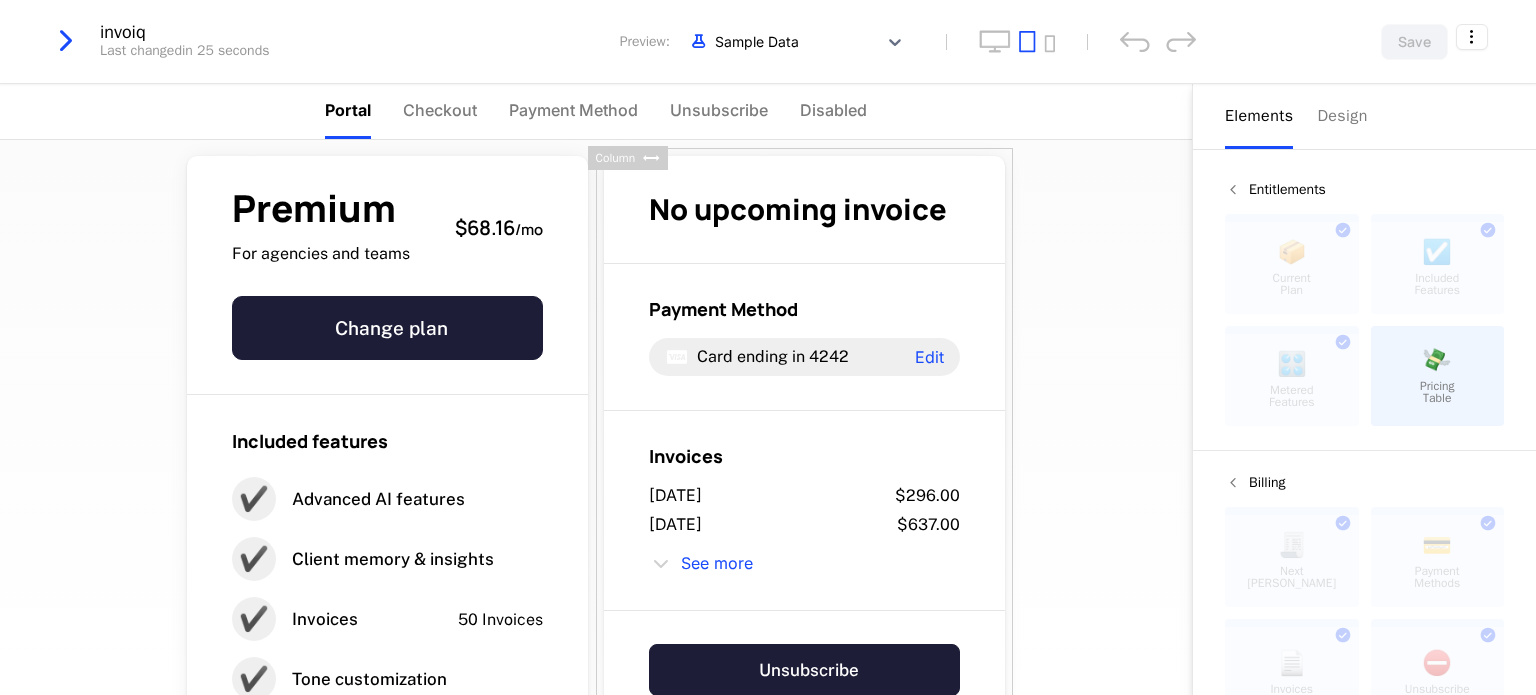 scroll, scrollTop: 0, scrollLeft: 0, axis: both 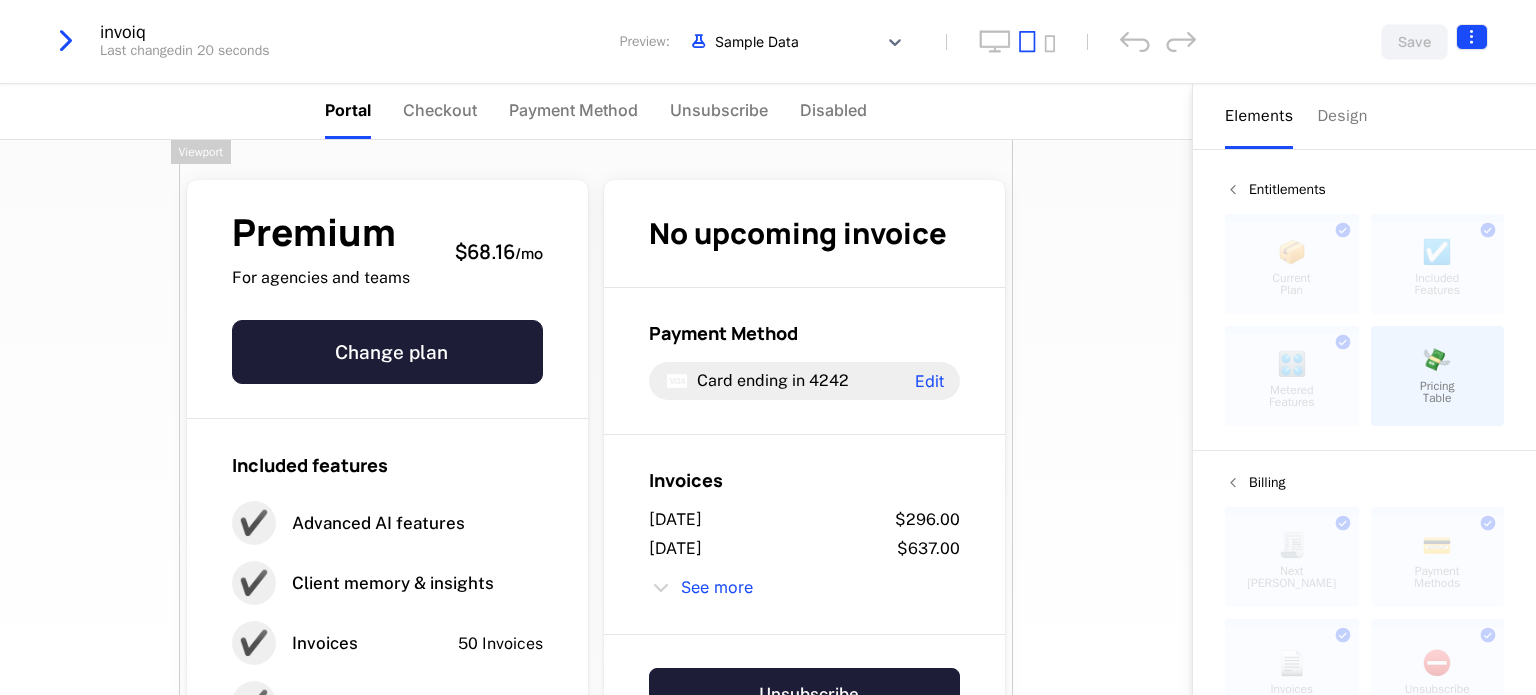 click on "Luminaa ai Development Dev Quickstart Features Features Flags Catalog Plans Add Ons Configuration Companies Companies Users Events Components 14 days left invoiq Last changed  in 20 seconds Preview: Sample Data Save Portal Checkout Payment Method Unsubscribe Disabled Premium For agencies and teams $68.16 / mo Change plan Included features ✔️ Advanced AI features ✔️ Client memory & insights ✔️ Invoices 50   Invoices ✔️ Tone customization No upcoming invoice Payment Method Card ending in   4242 Edit Invoices [DATE] $296.00 [DATE] $637.00 See more Unsubscribe ✔️ Invoices 28   Invoices Limit of 50 28 / 50 Powered by   Elements Design Entitlements 📦 Current Plan This component can only be used once ☑️ Included Features This component can only be used once 🎛️ Metered Features This component can only be used once 💸 Pricing Table Billing 🧾 Next Bill Due This component can only be used once 💳 Payment Methods This component can only be used once 📄 Text" at bounding box center [768, 347] 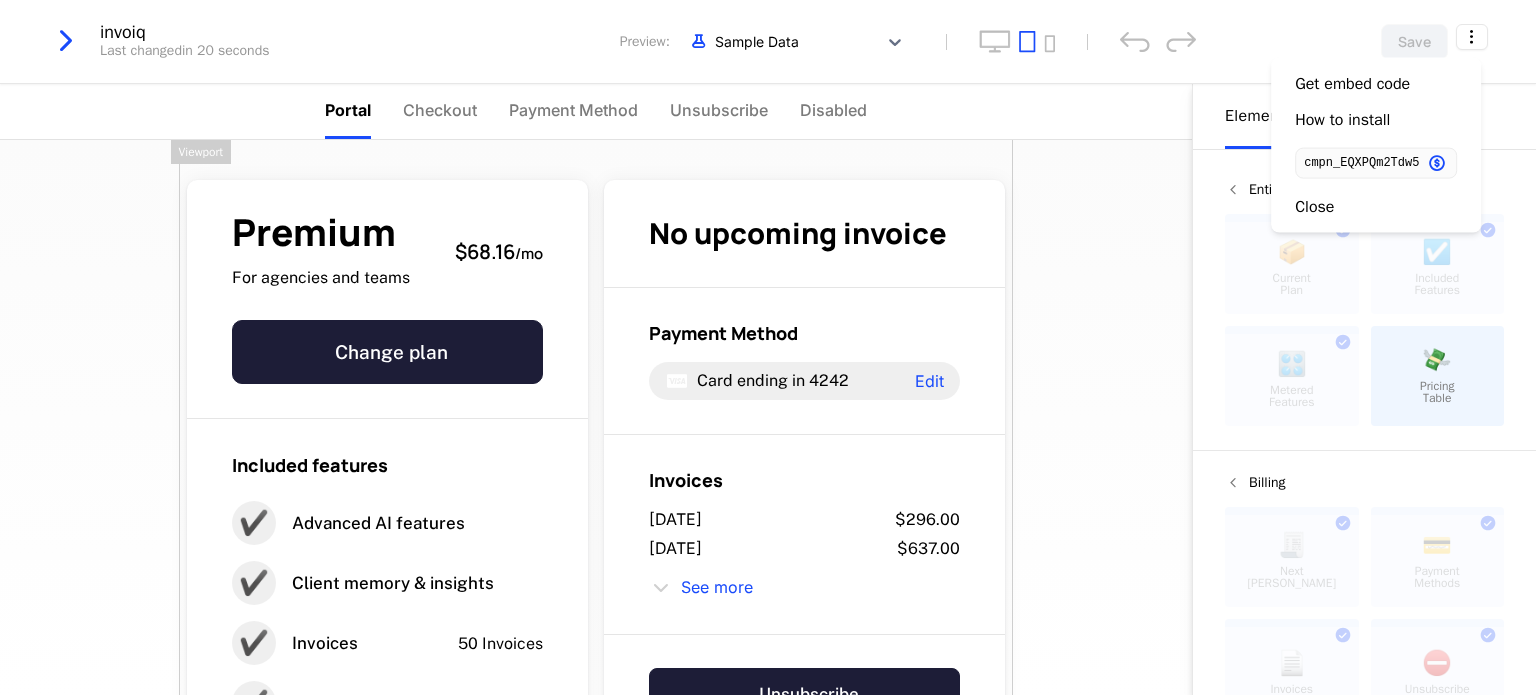 click on "Get embed code How to install cmpn_EQXPQm2Tdw5 Close" at bounding box center [1376, 145] 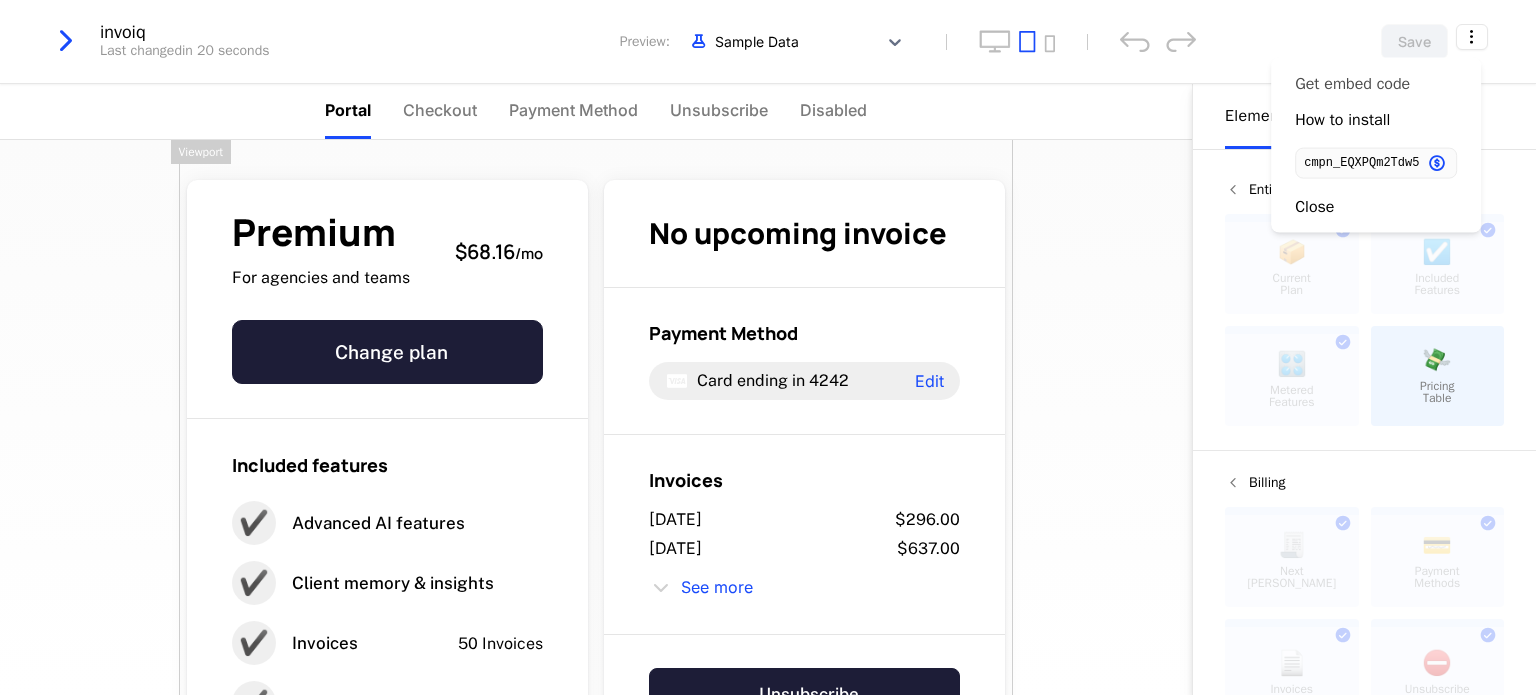 click on "Get embed code" at bounding box center (1352, 84) 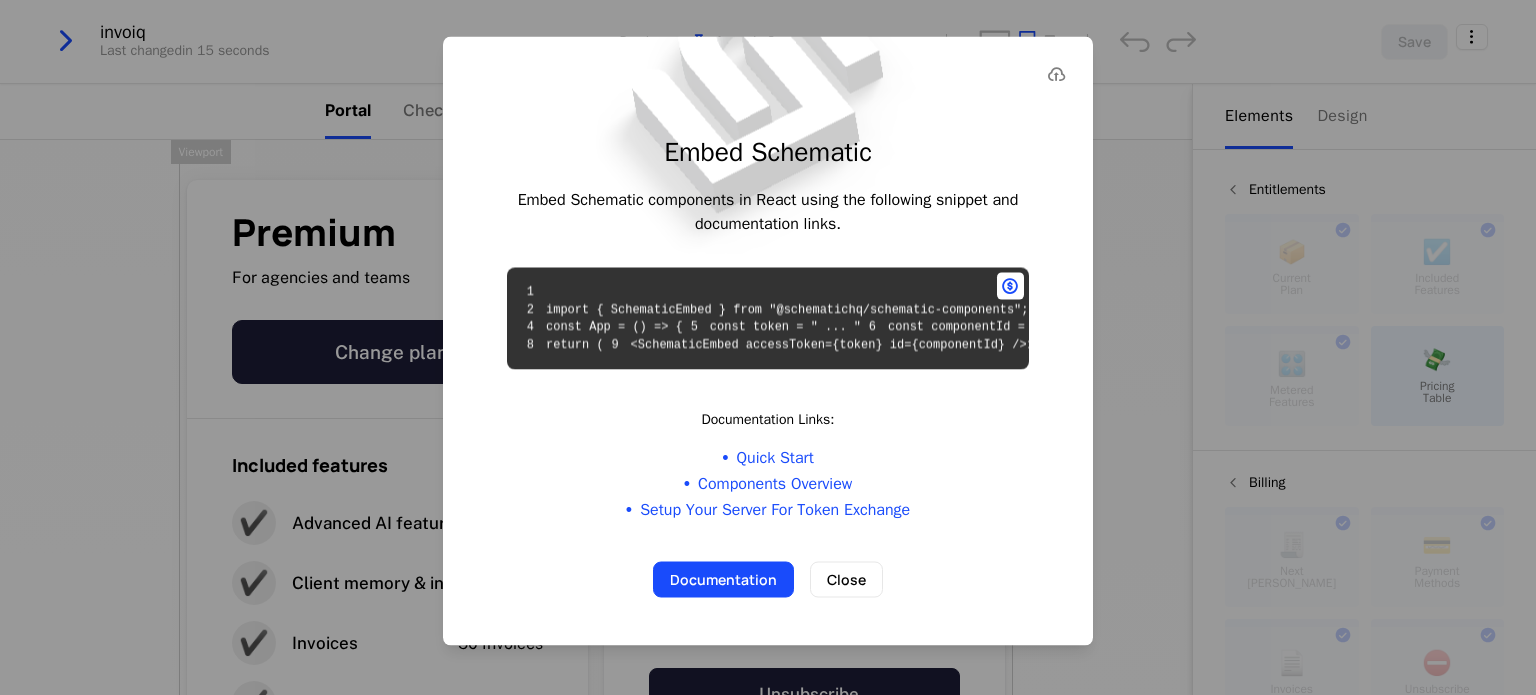 scroll, scrollTop: 0, scrollLeft: 0, axis: both 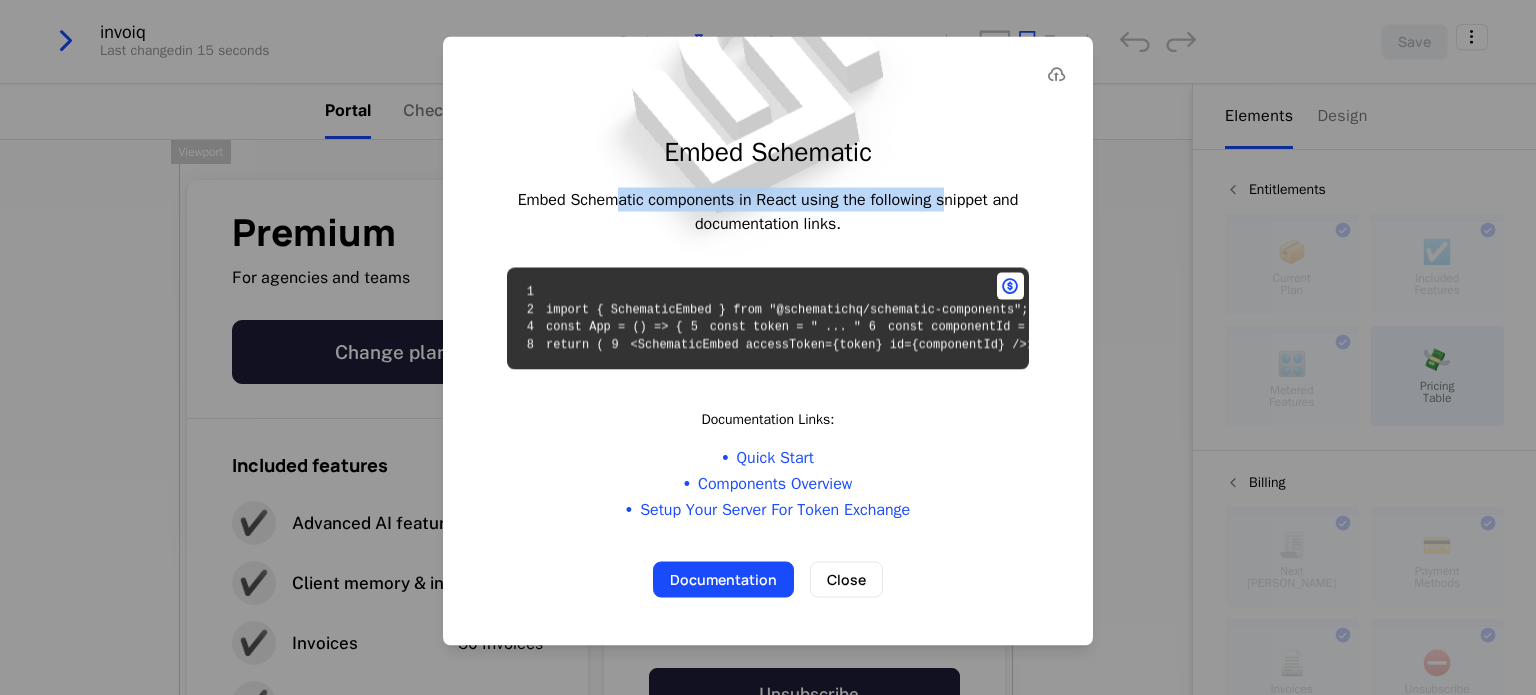 drag, startPoint x: 608, startPoint y: 181, endPoint x: 935, endPoint y: 167, distance: 327.29956 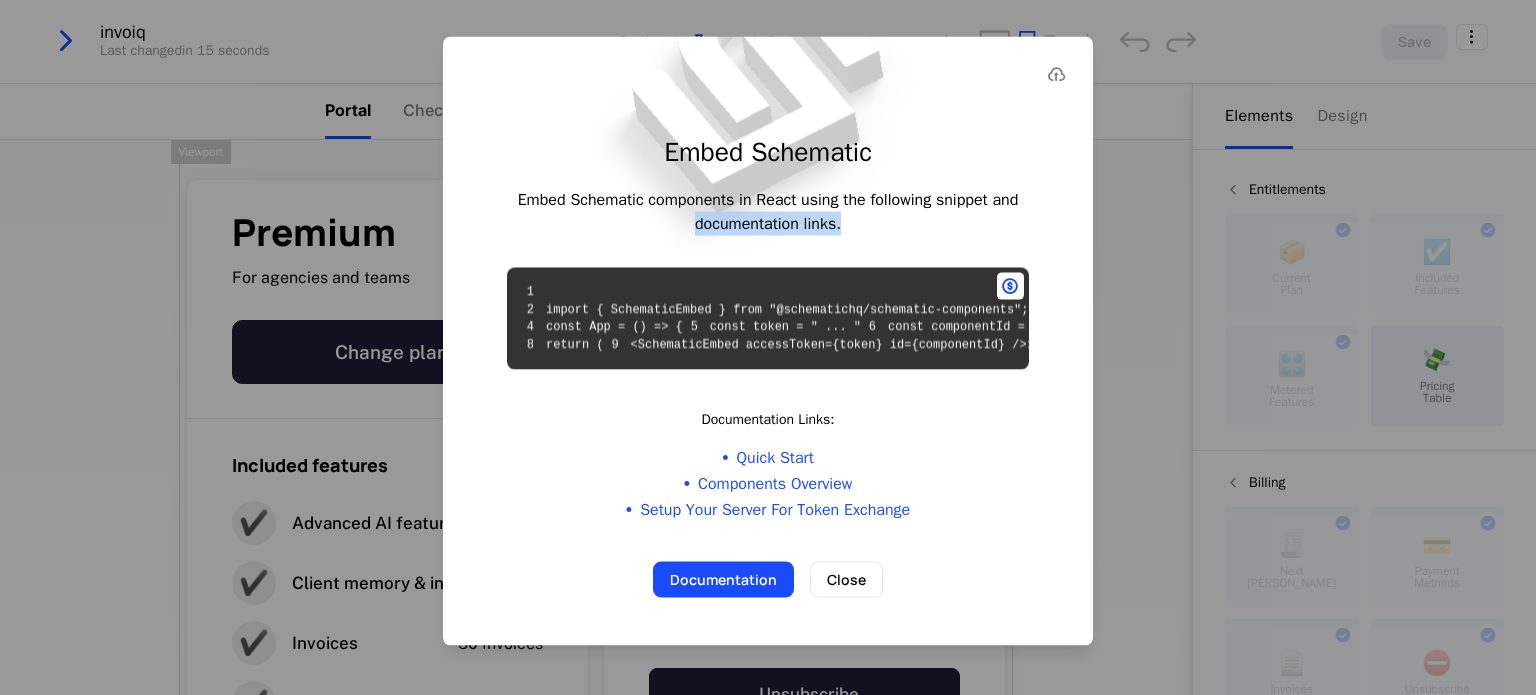 drag, startPoint x: 844, startPoint y: 200, endPoint x: 672, endPoint y: 202, distance: 172.01163 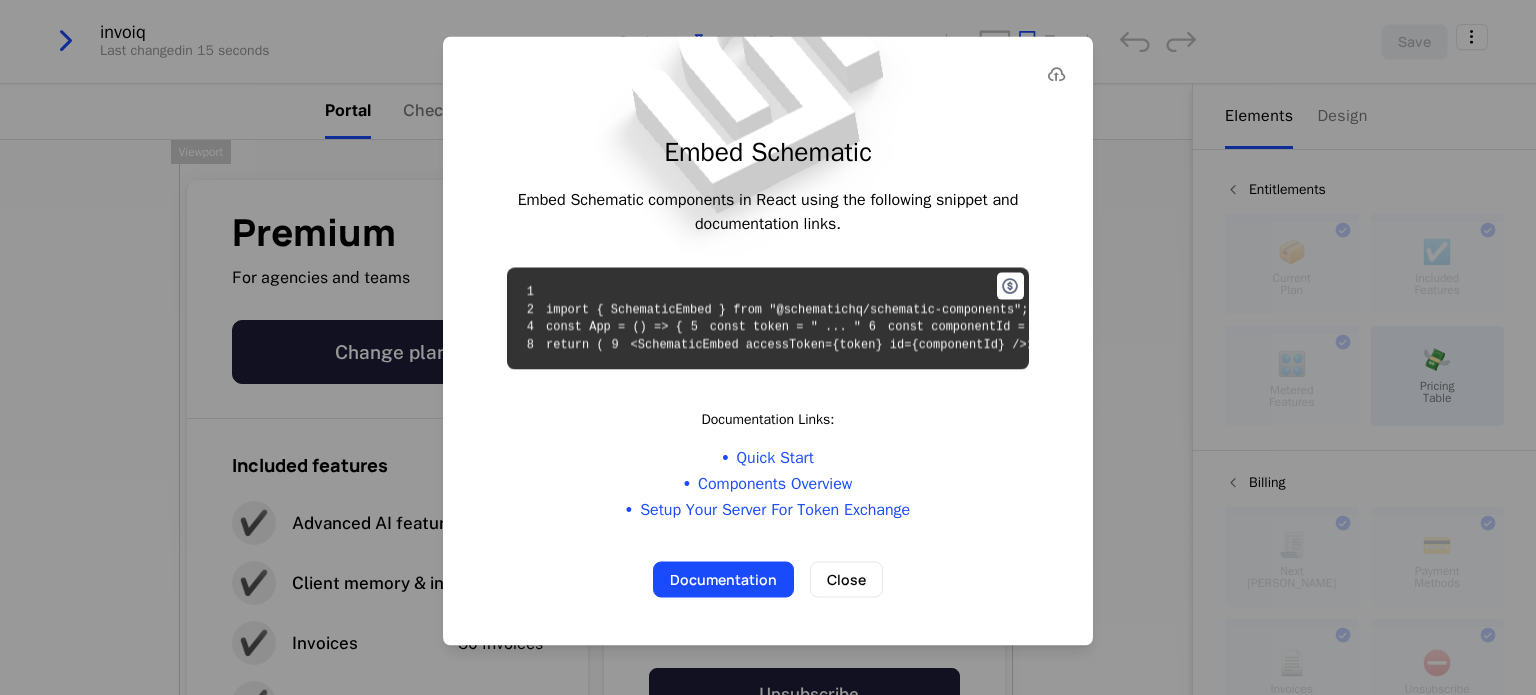 click at bounding box center (1010, 286) 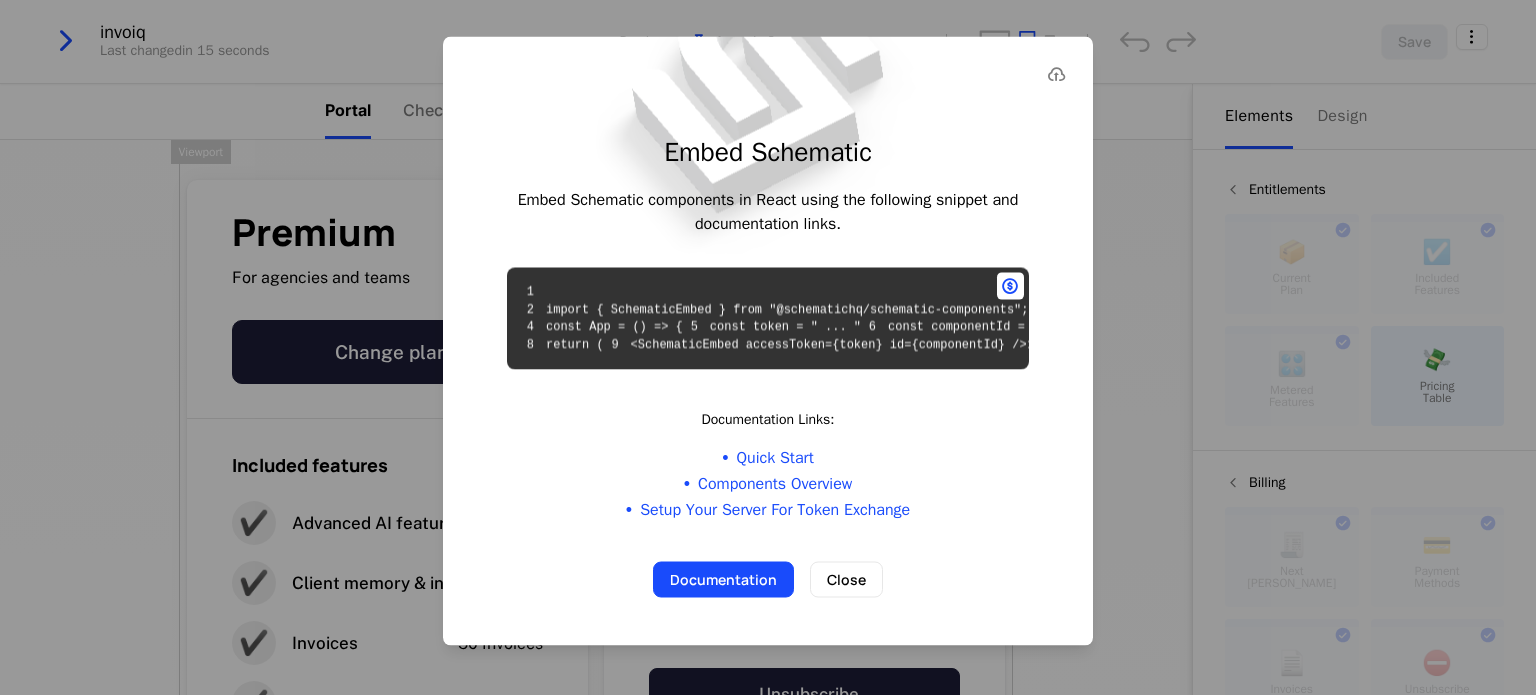 click at bounding box center [768, 347] 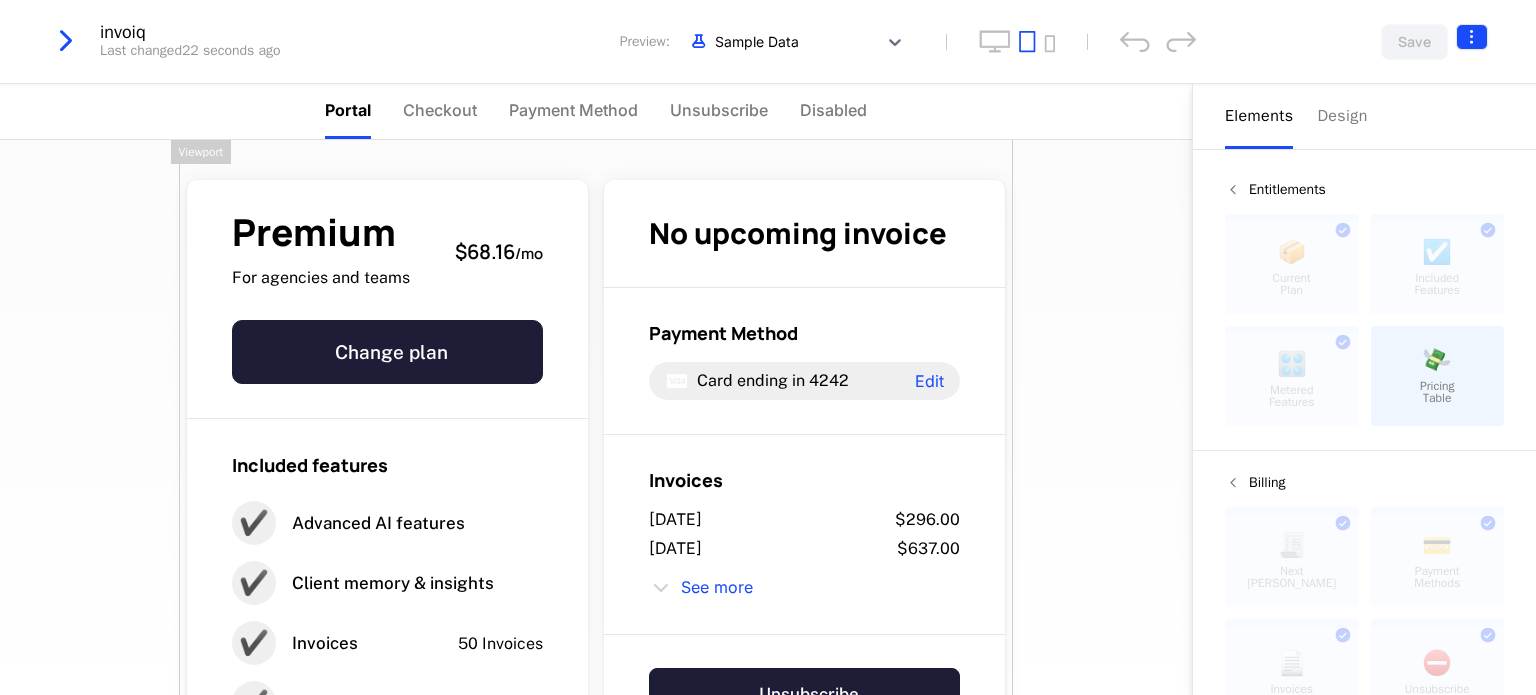 click on "Luminaa ai Development Dev Quickstart Features Features Flags Catalog Plans Add Ons Configuration Companies Companies Users Events Components 14 days left invoiq Last changed  22 seconds ago Preview: Sample Data Save Portal Checkout Payment Method Unsubscribe Disabled Premium For agencies and teams $68.16 / mo Change plan Included features ✔️ Advanced AI features ✔️ Client memory & insights ✔️ Invoices 50   Invoices ✔️ Tone customization No upcoming invoice Payment Method Card ending in   4242 Edit Invoices [DATE] $296.00 [DATE] $637.00 See more Unsubscribe ✔️ Invoices 28   Invoices Limit of 50 28 / 50 Powered by   Elements Design Entitlements 📦 Current Plan This component can only be used once ☑️ Included Features This component can only be used once 🎛️ Metered Features This component can only be used once 💸 Pricing Table Billing 🧾 Next Bill Due This component can only be used once 💳 Payment Methods This component can only be used once 📄 ." at bounding box center [768, 347] 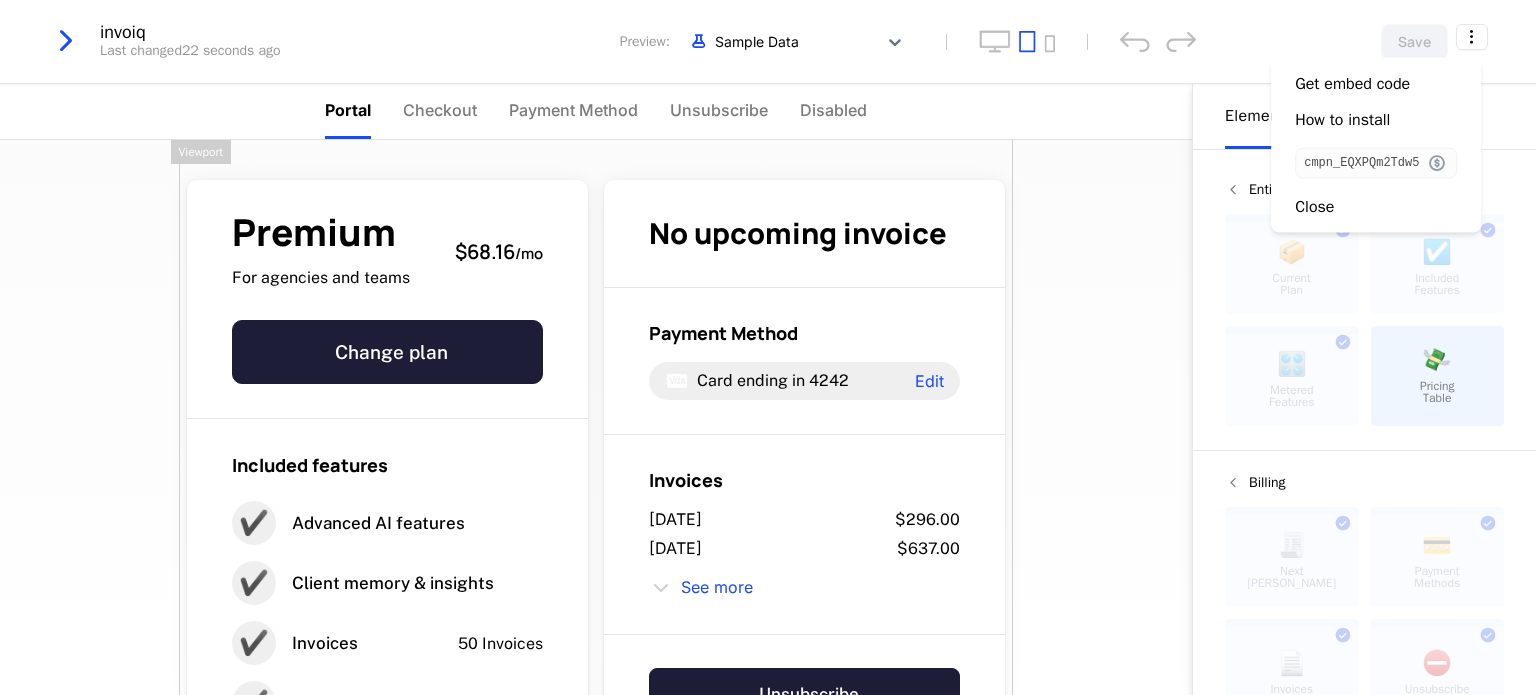 click at bounding box center [1437, 163] 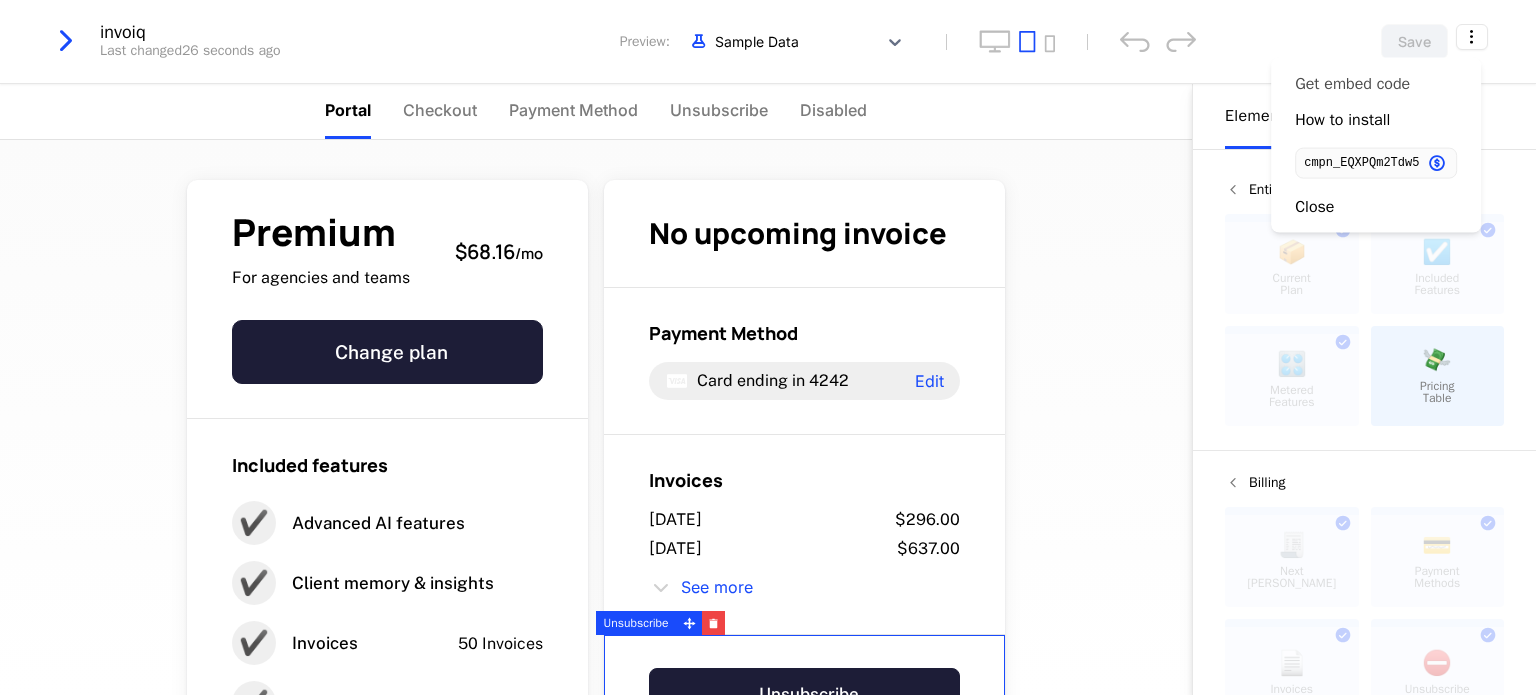 click on "Get embed code" at bounding box center [1352, 84] 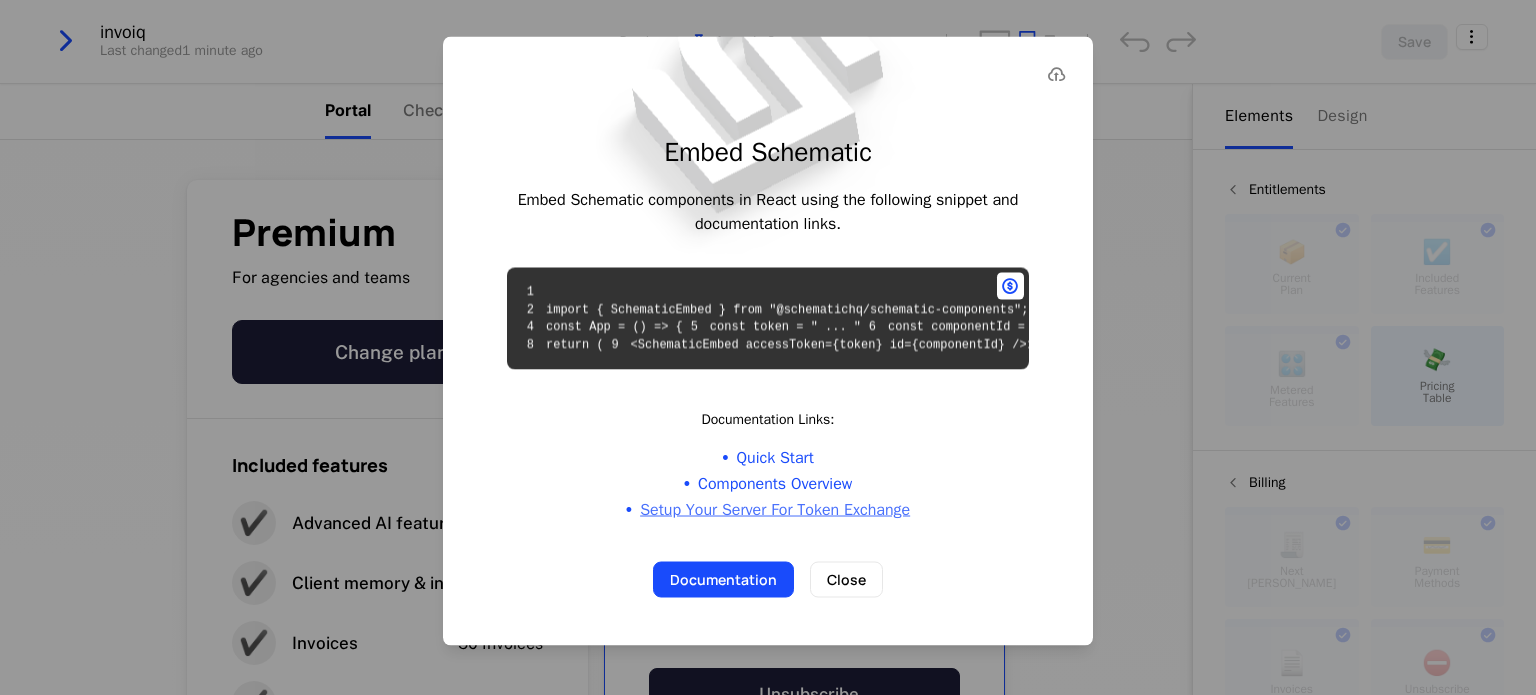 click on "Setup Your Server For Token Exchange" at bounding box center [775, 510] 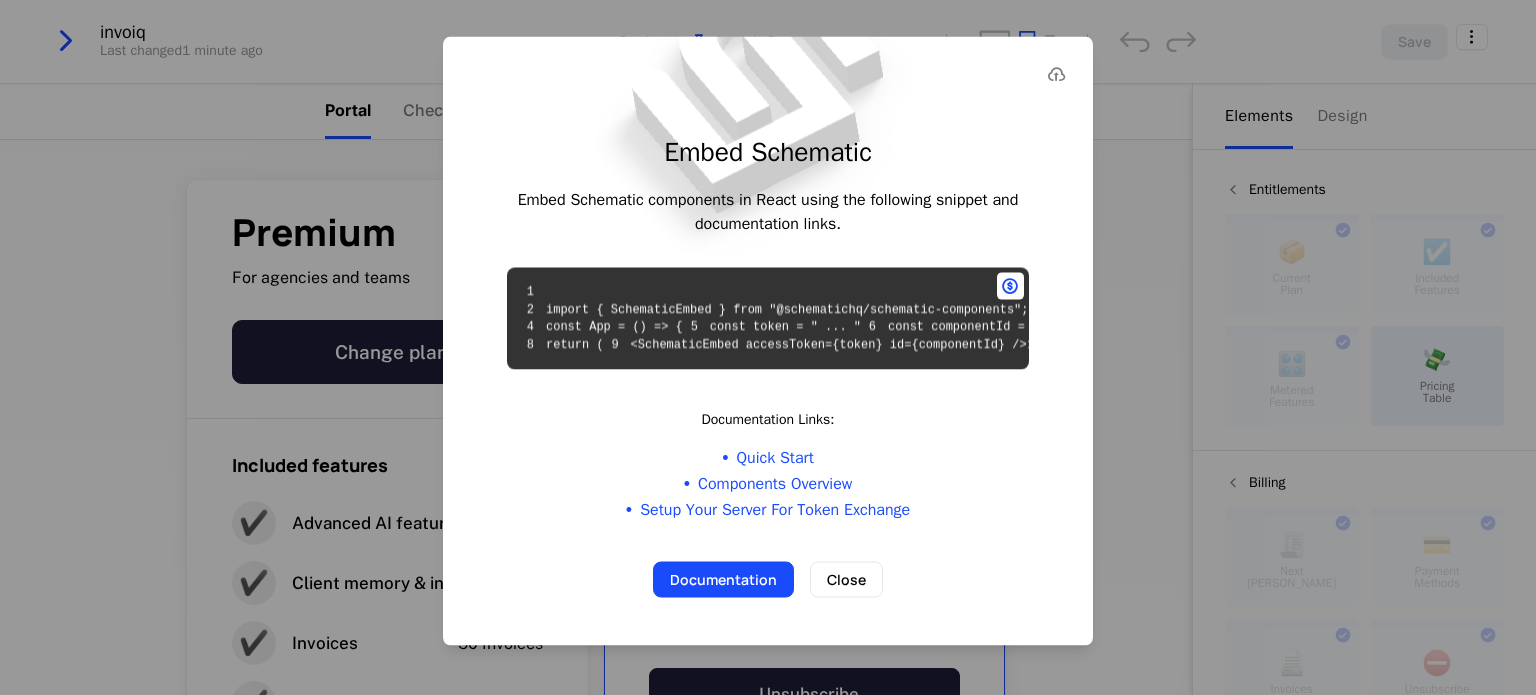 click at bounding box center [768, 347] 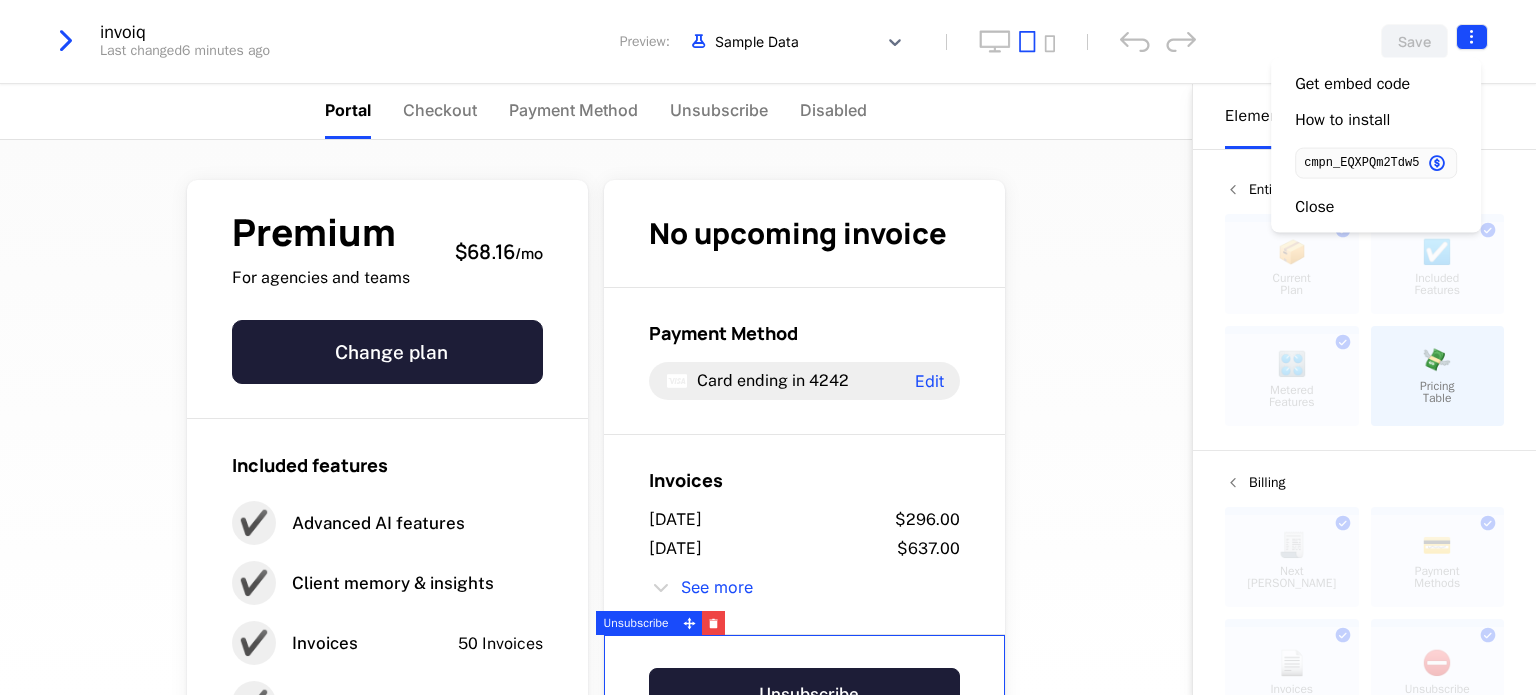 click on "Luminaa ai Development Dev Quickstart Features Features Flags Catalog Plans Add Ons Configuration Companies Companies Users Events Components 14 days left invoiq Last changed  6 minutes ago Preview: Sample Data Save Portal Checkout Payment Method Unsubscribe Disabled Premium For agencies and teams $68.16 / mo Change plan Included features ✔️ Advanced AI features ✔️ Client memory & insights ✔️ Invoices 50   Invoices ✔️ Tone customization No upcoming invoice Payment Method Card ending in   4242 Edit Invoices [DATE] $296.00 [DATE] $637.00 See more Unsubscribe ✔️ Invoices 28   Invoices Limit of 50 28 / 50 Powered by   Elements Design Entitlements 📦 Current Plan This component can only be used once ☑️ Included Features This component can only be used once 🎛️ Metered Features This component can only be used once 💸 Pricing Table Billing 🧾 Next Bill Due This component can only be used once 💳 Payment Methods This component can only be used once 📄 Text" at bounding box center (768, 347) 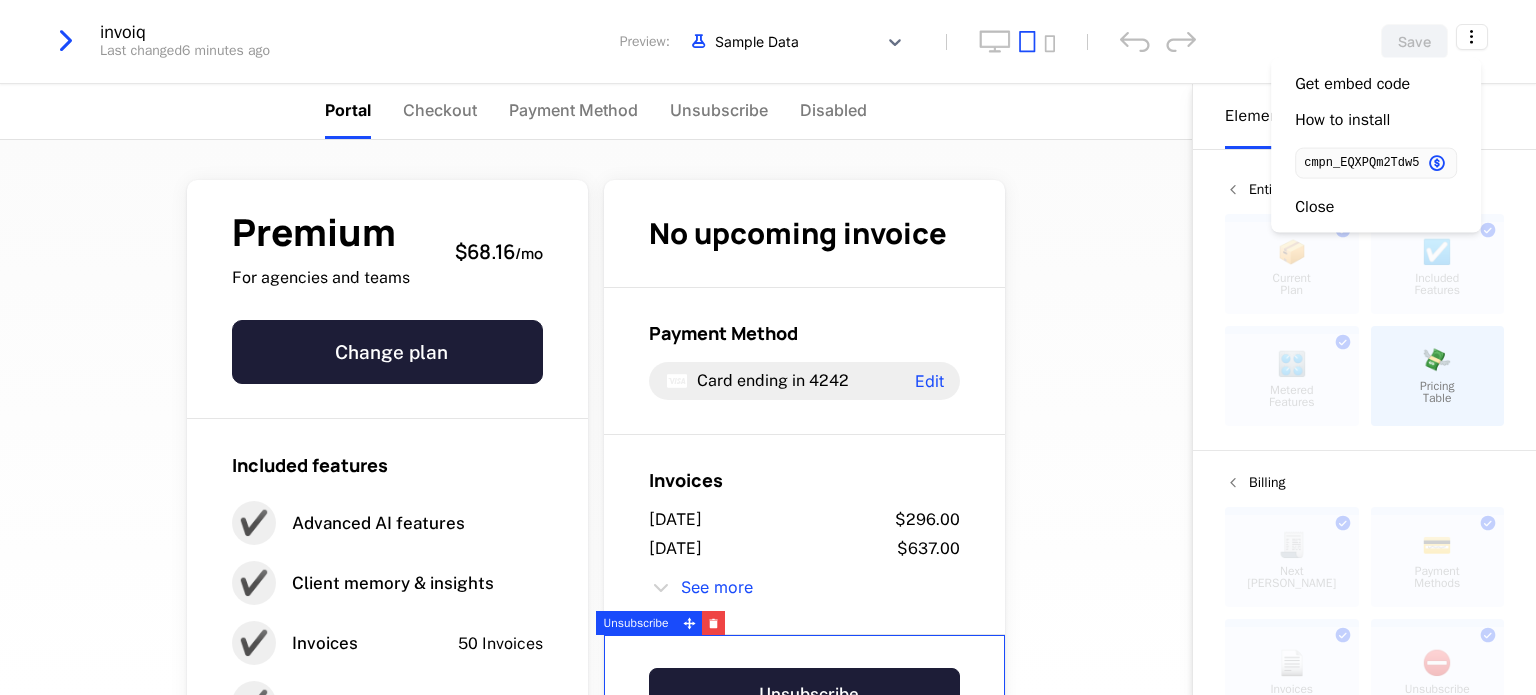 click on "Luminaa ai Development Dev Quickstart Features Features Flags Catalog Plans Add Ons Configuration Companies Companies Users Events Components 14 days left invoiq Last changed  6 minutes ago Preview: Sample Data Save Portal Checkout Payment Method Unsubscribe Disabled Premium For agencies and teams $68.16 / mo Change plan Included features ✔️ Advanced AI features ✔️ Client memory & insights ✔️ Invoices 50   Invoices ✔️ Tone customization No upcoming invoice Payment Method Card ending in   4242 Edit Invoices [DATE] $296.00 [DATE] $637.00 See more Unsubscribe ✔️ Invoices 28   Invoices Limit of 50 28 / 50 Powered by   Elements Design Entitlements 📦 Current Plan This component can only be used once ☑️ Included Features This component can only be used once 🎛️ Metered Features This component can only be used once 💸 Pricing Table Billing 🧾 Next Bill Due This component can only be used once 💳 Payment Methods This component can only be used once 📄 Text" at bounding box center (768, 347) 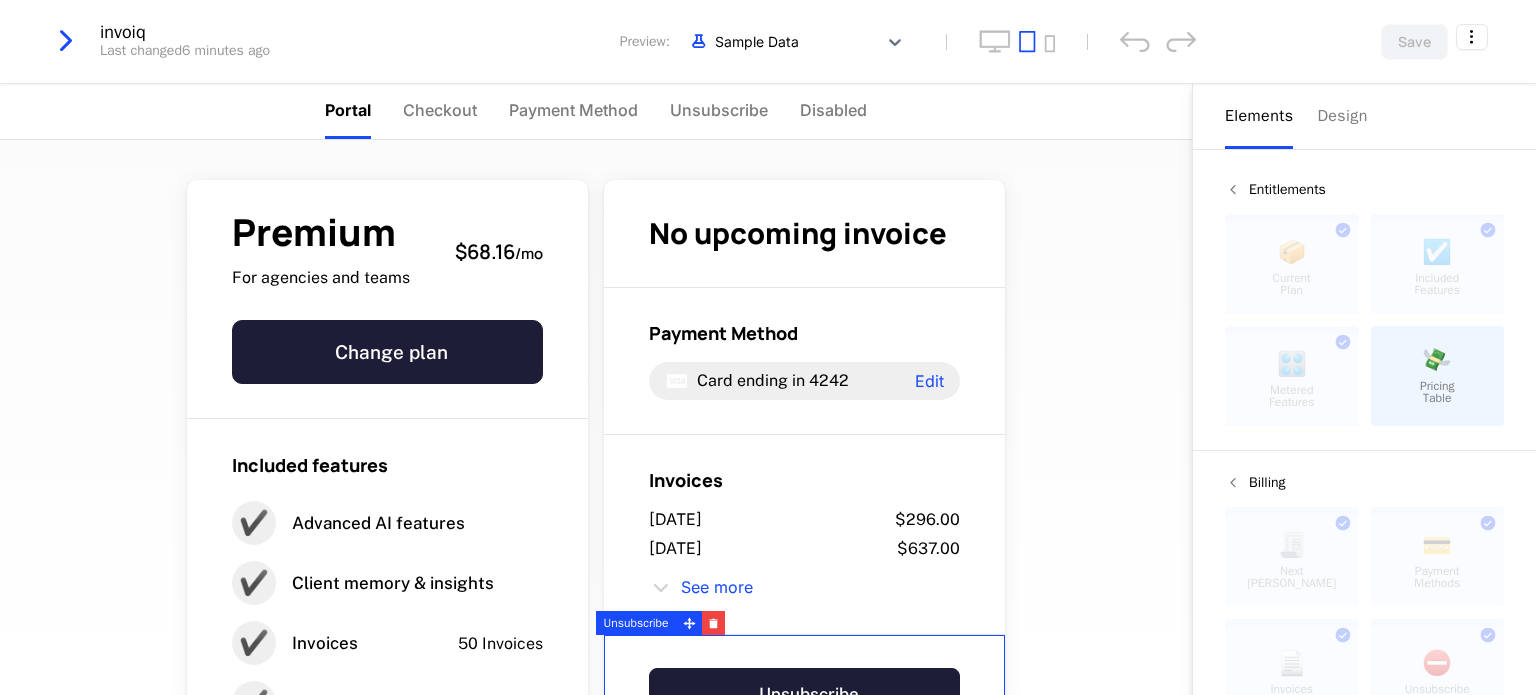 click at bounding box center (66, 41) 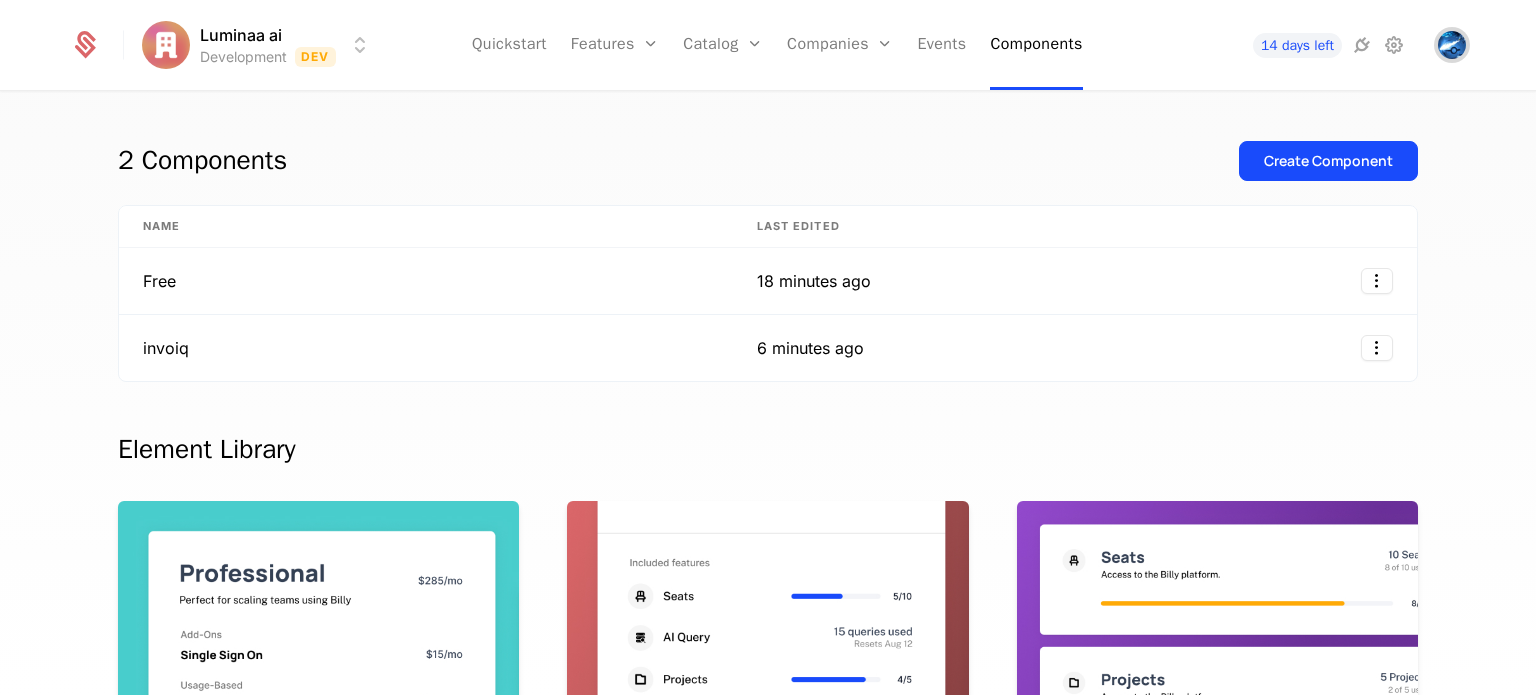 click at bounding box center [1452, 45] 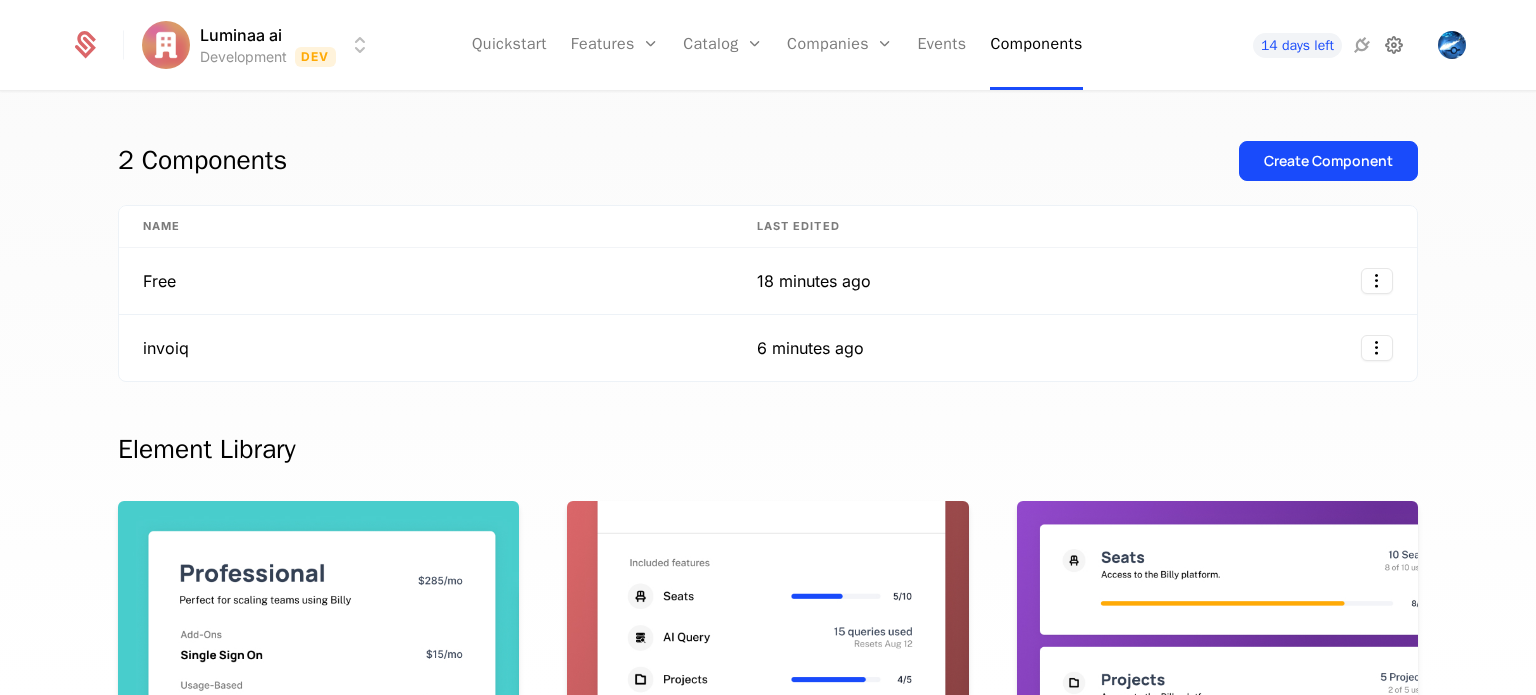 click at bounding box center (1394, 45) 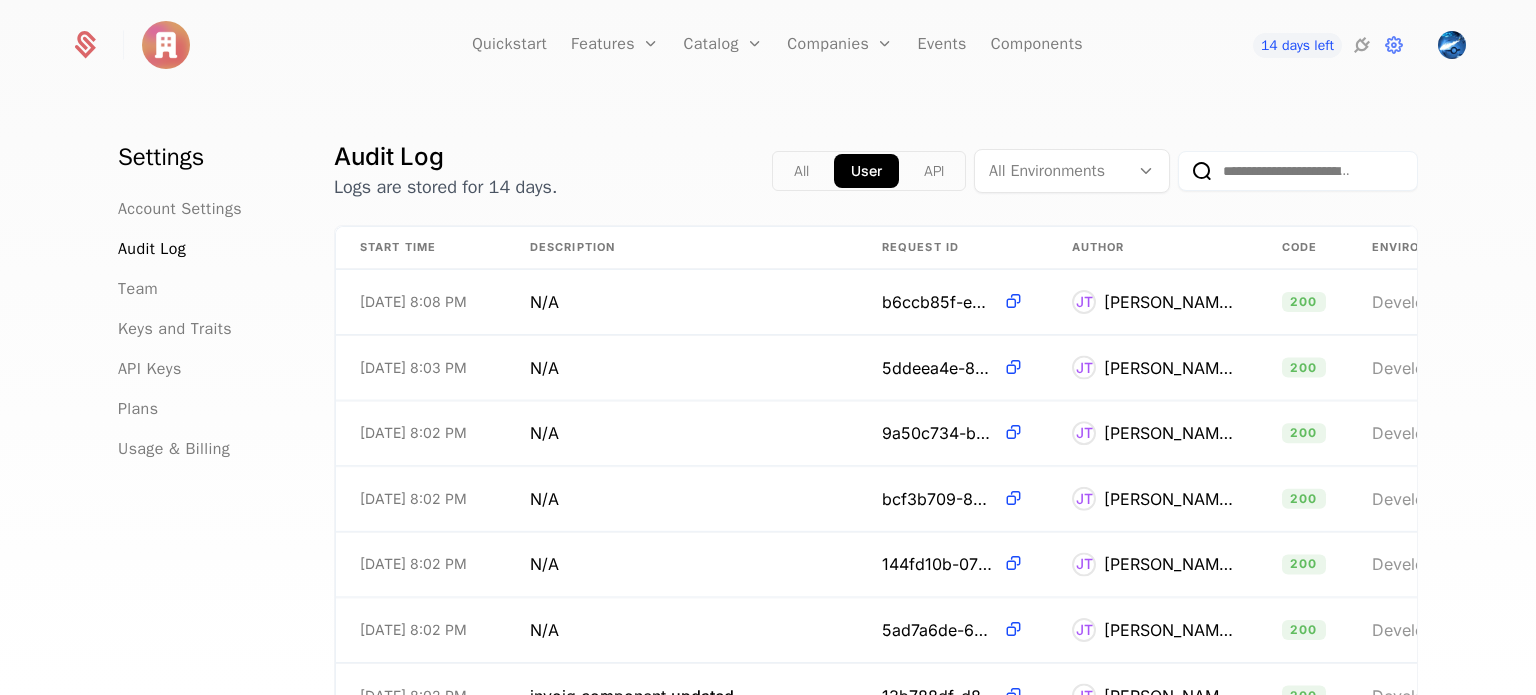 click on "API Keys" at bounding box center (202, 369) 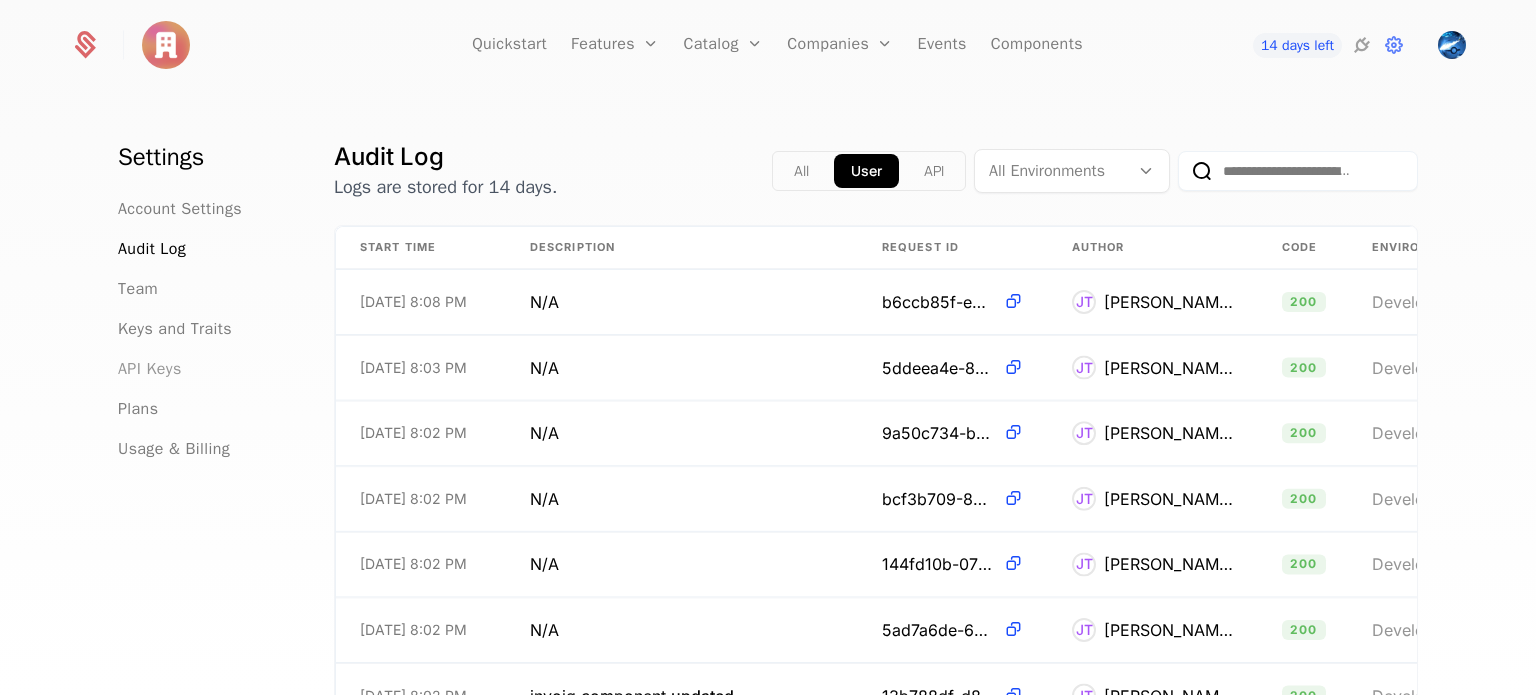 click on "API Keys" at bounding box center (150, 369) 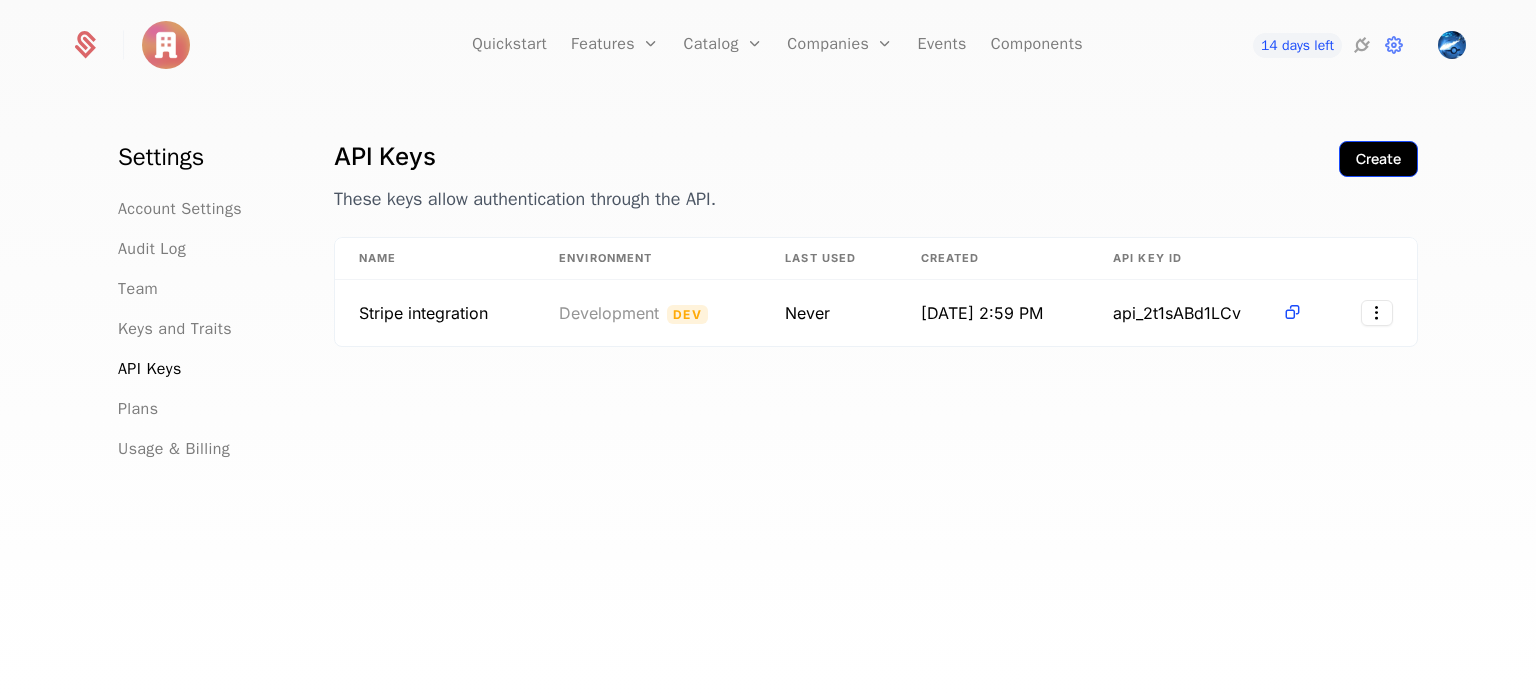 click on "Create" at bounding box center (1378, 159) 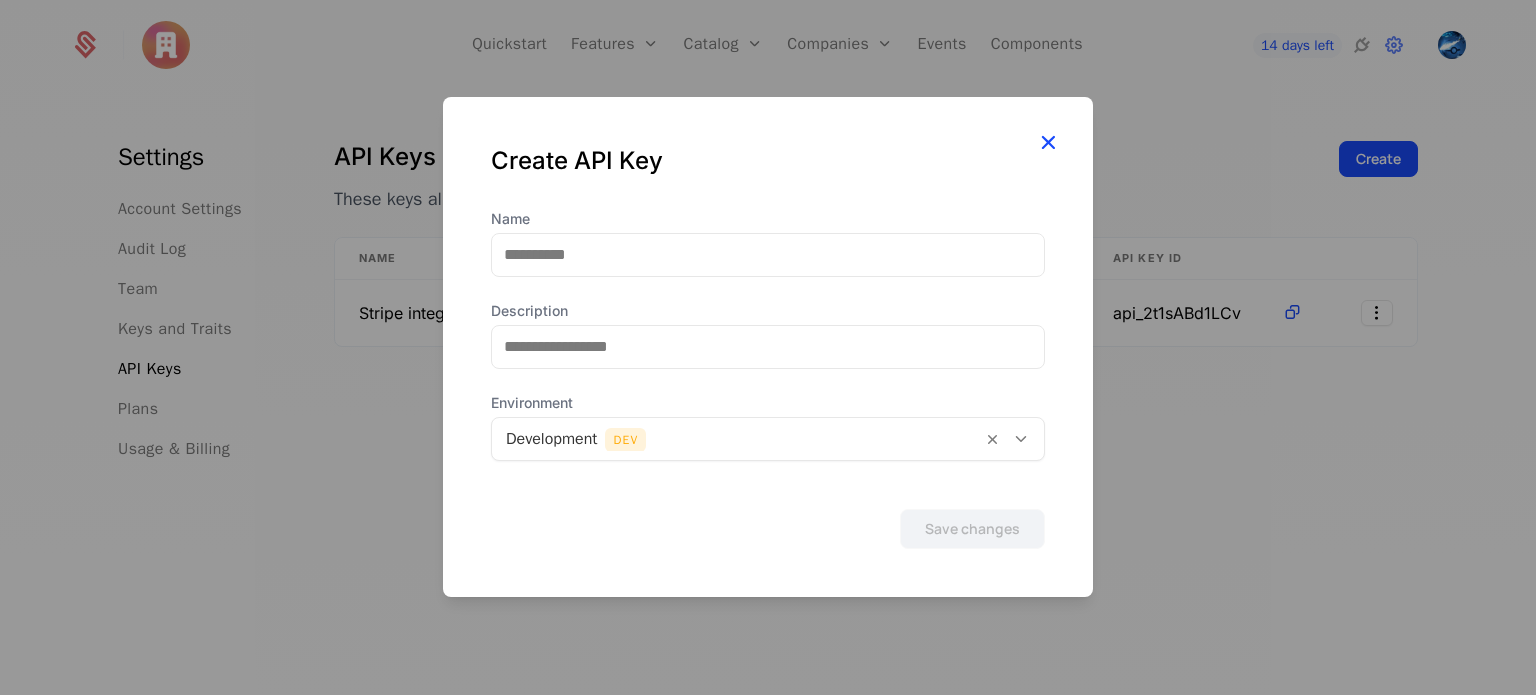 click at bounding box center [1048, 142] 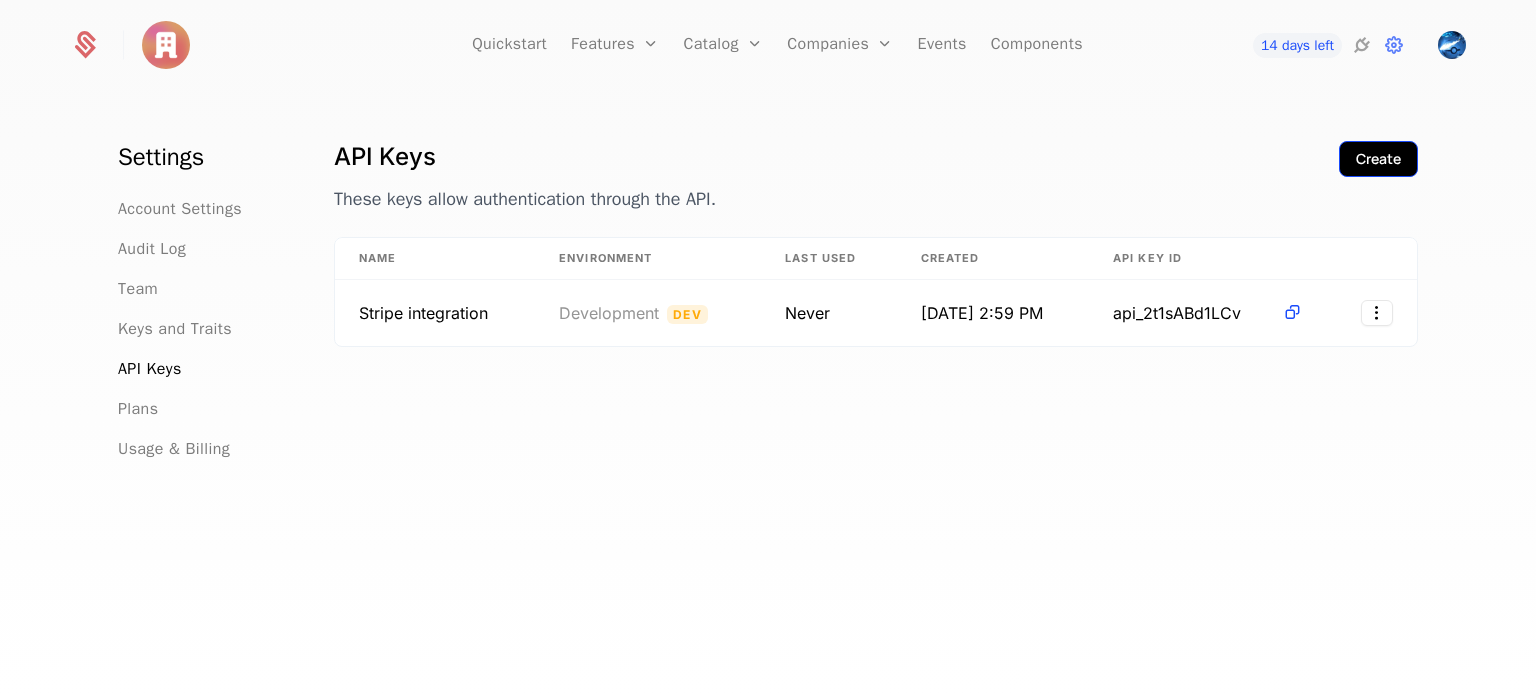 click on "Create" at bounding box center [1378, 159] 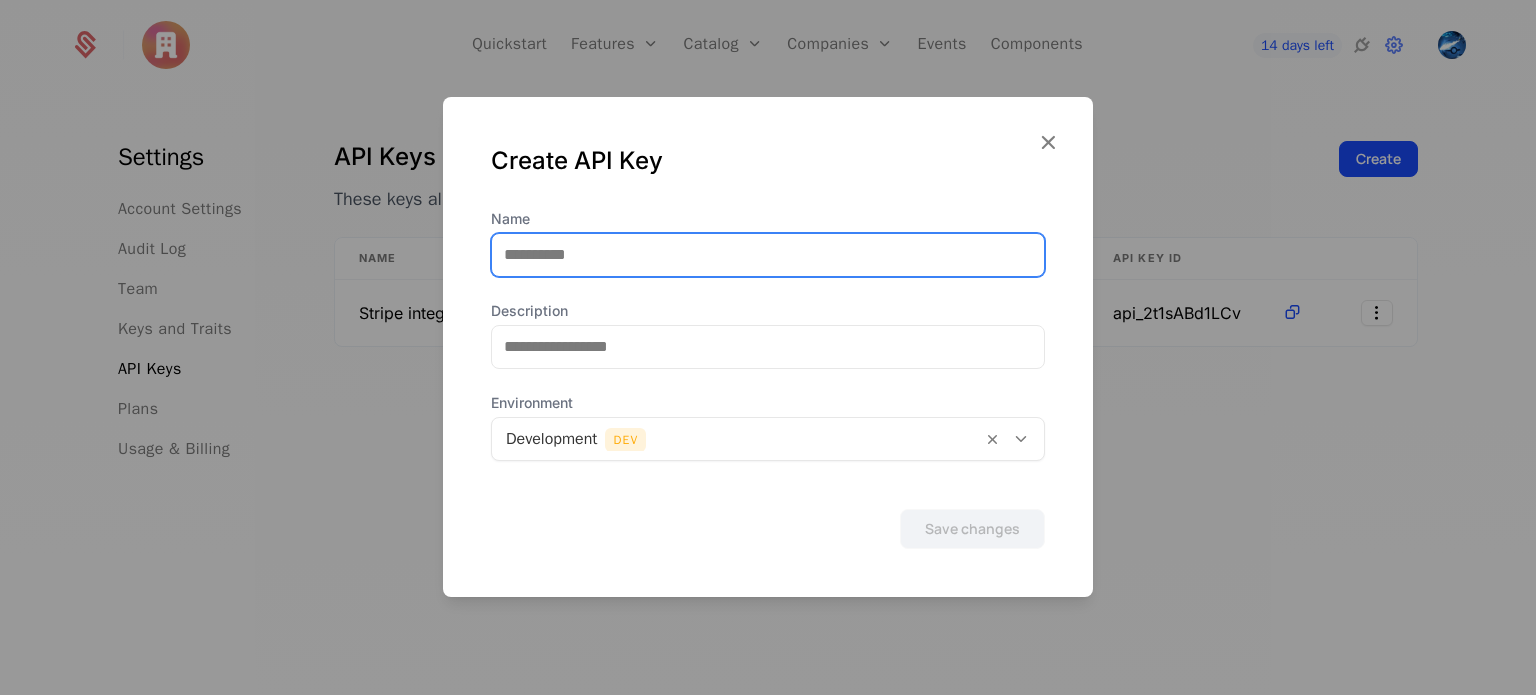 click on "Name" at bounding box center [768, 255] 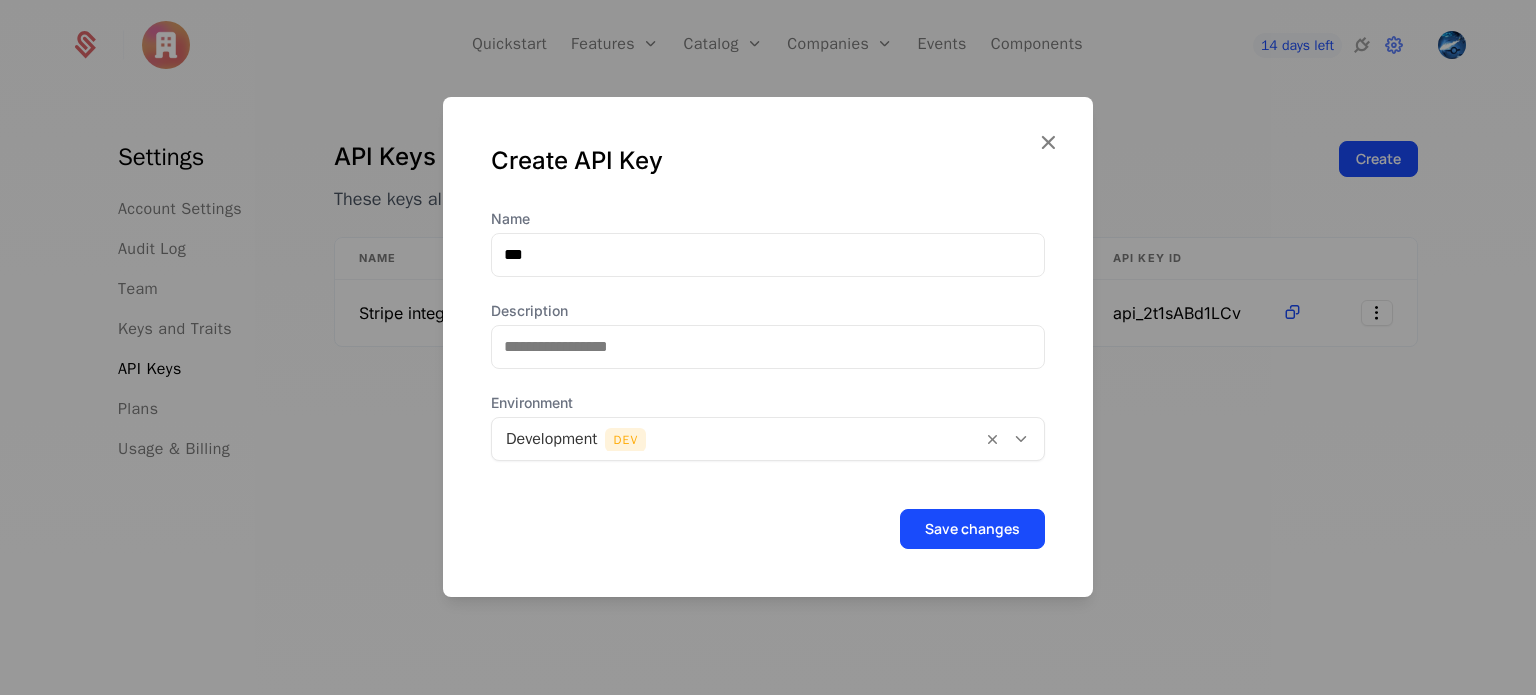 click at bounding box center (737, 439) 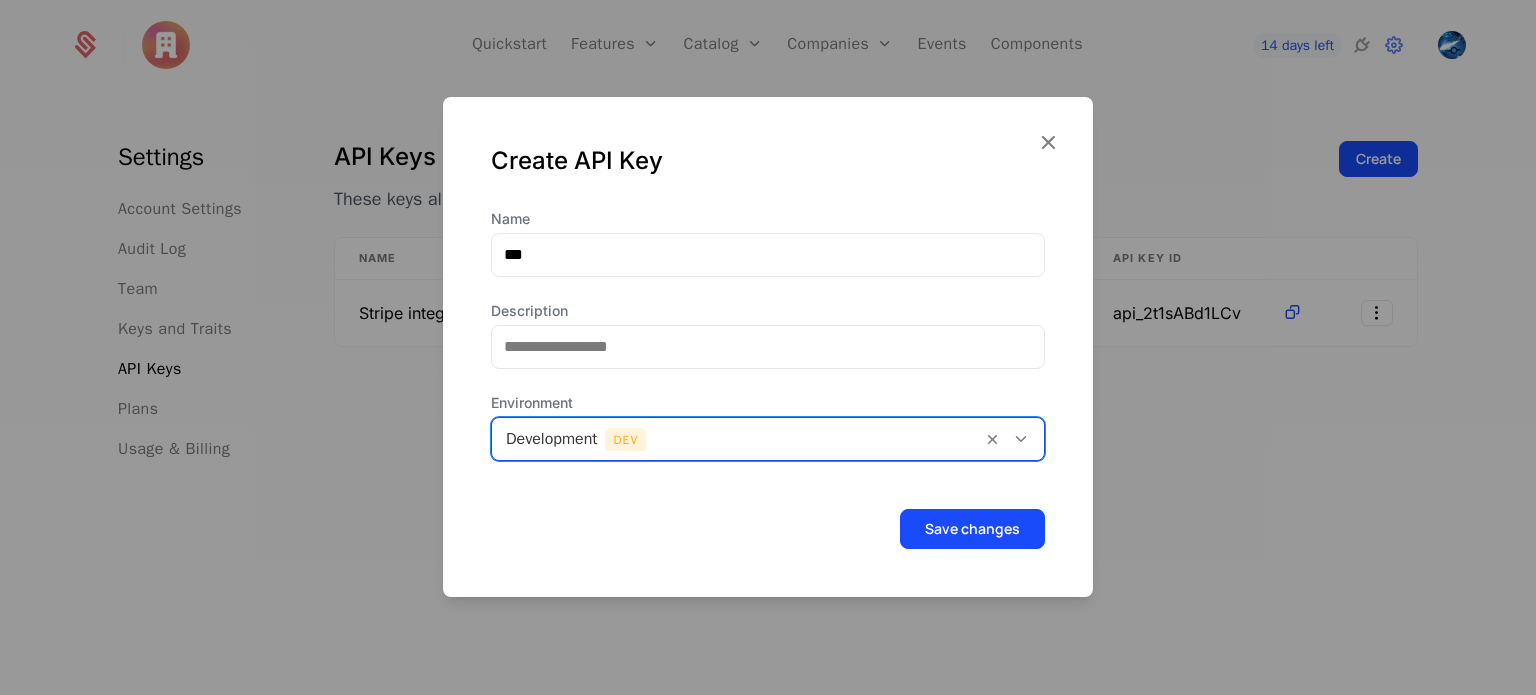 drag, startPoint x: 729, startPoint y: 427, endPoint x: 840, endPoint y: 483, distance: 124.32619 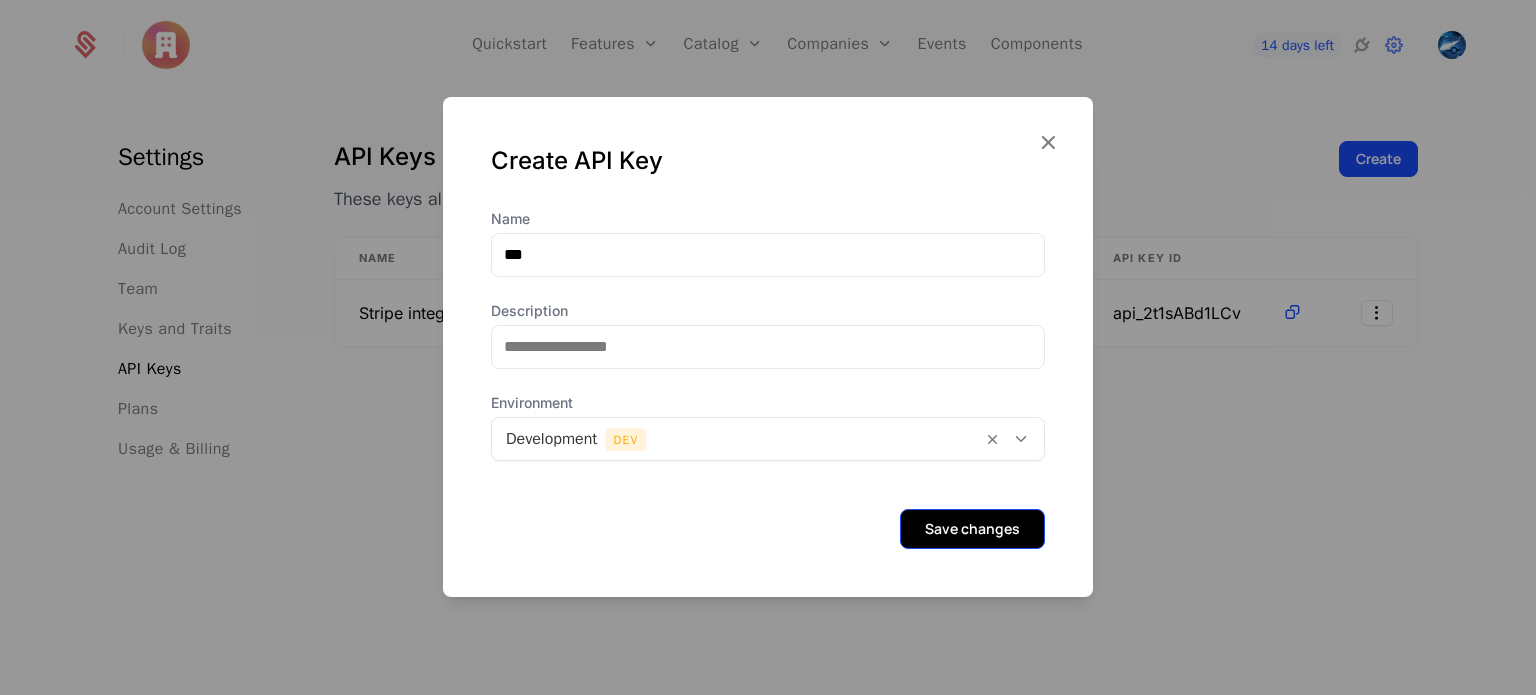click on "Save changes" at bounding box center (972, 529) 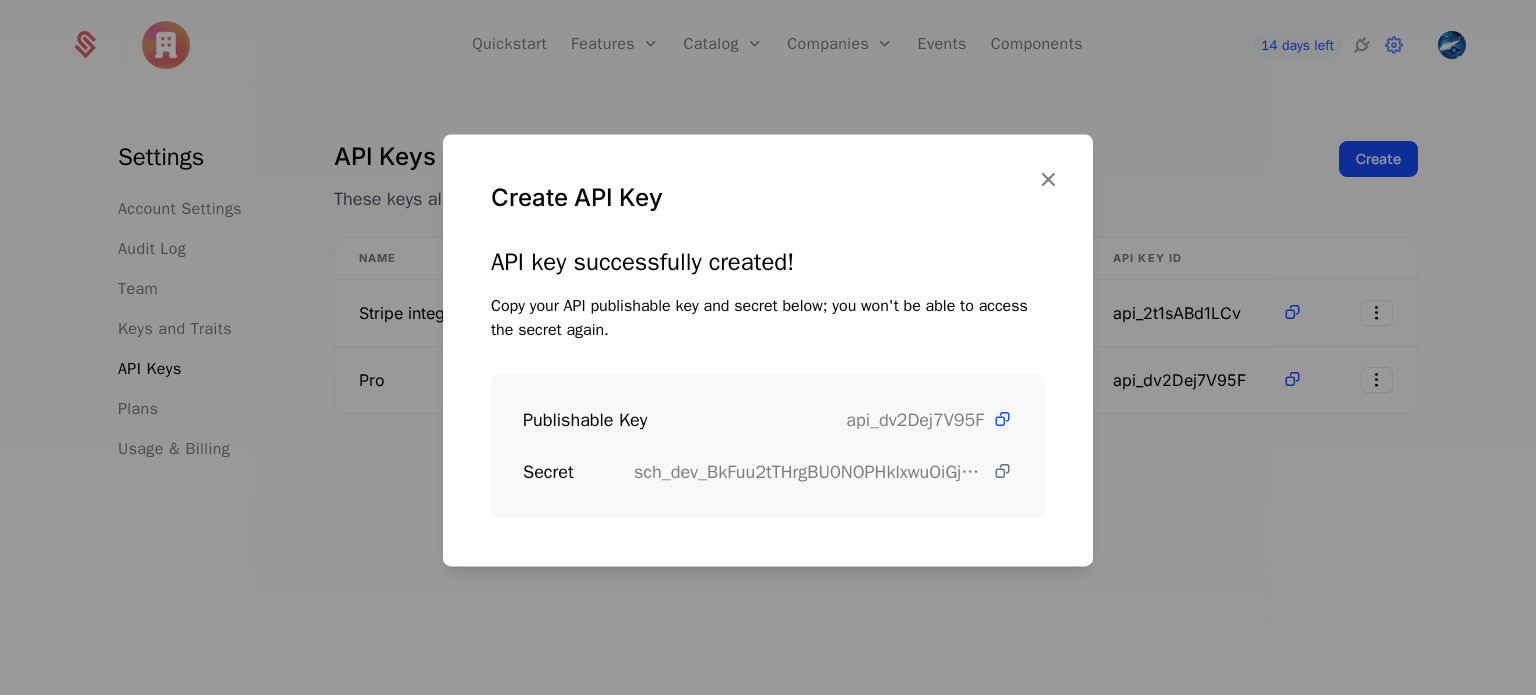 click at bounding box center (1002, 471) 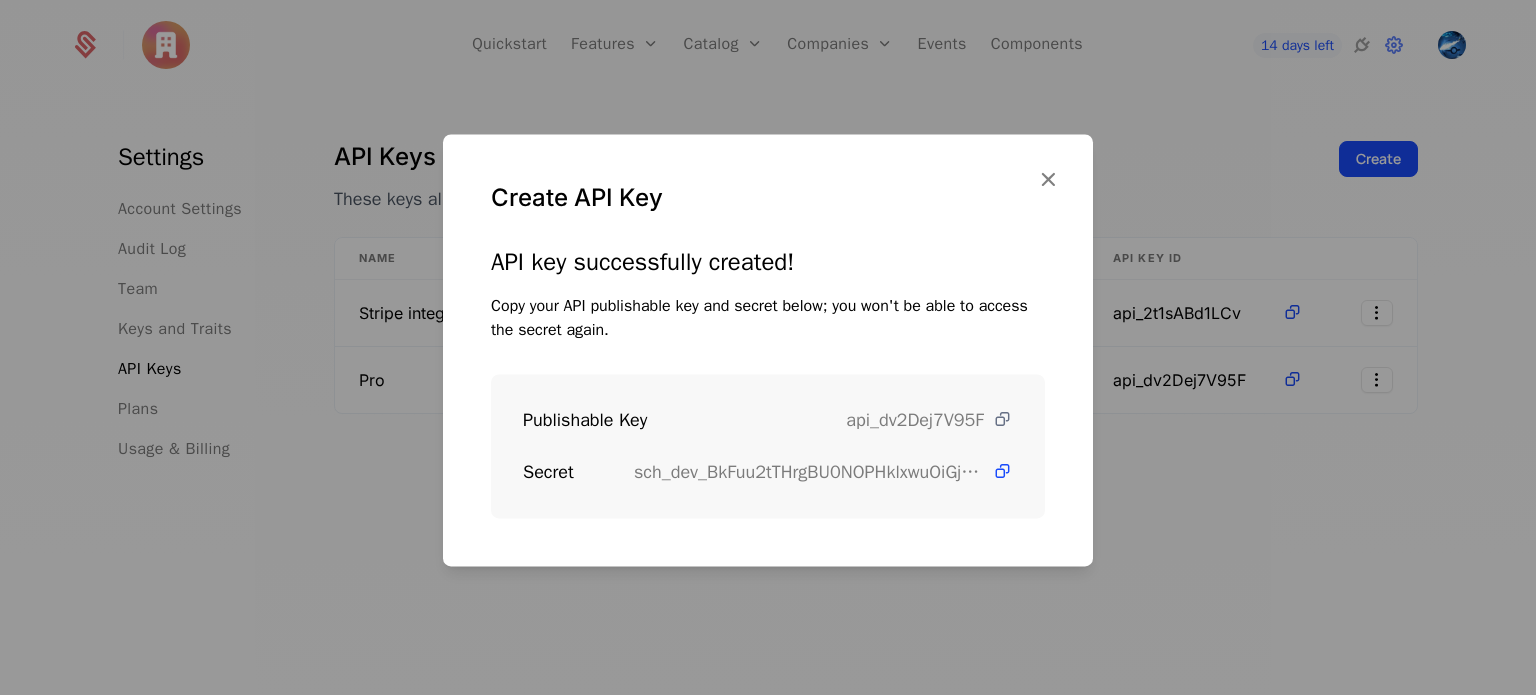 click at bounding box center [1002, 419] 